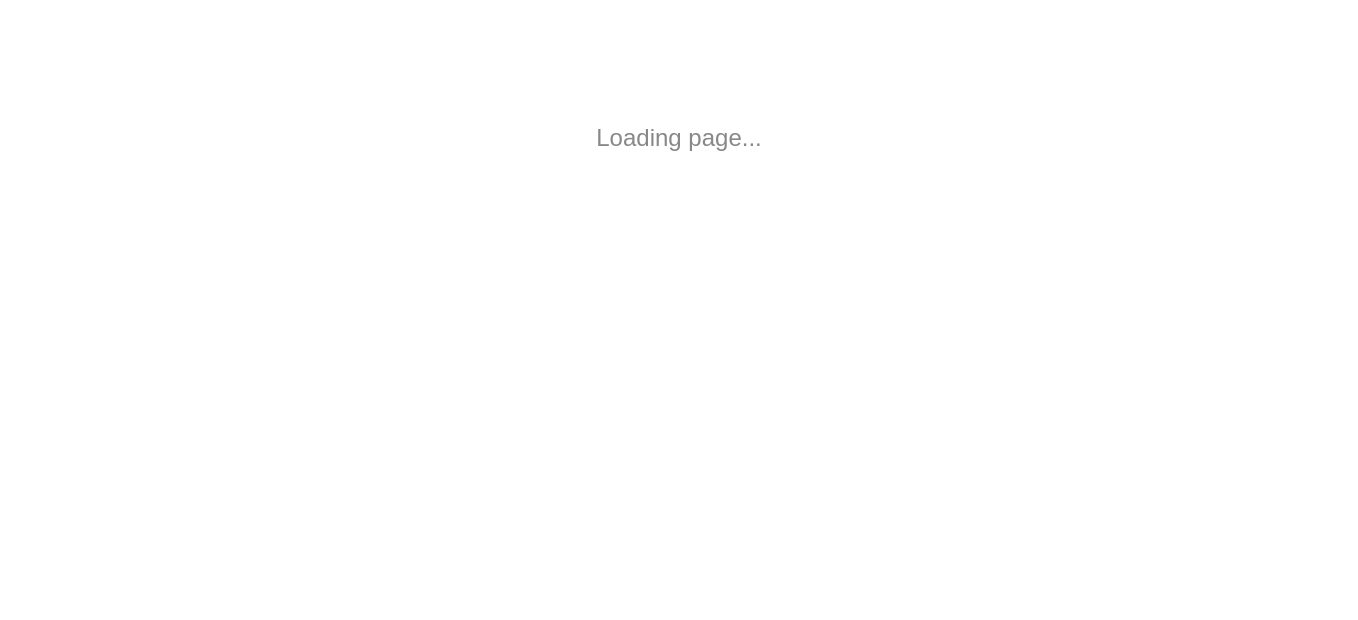 scroll, scrollTop: 0, scrollLeft: 0, axis: both 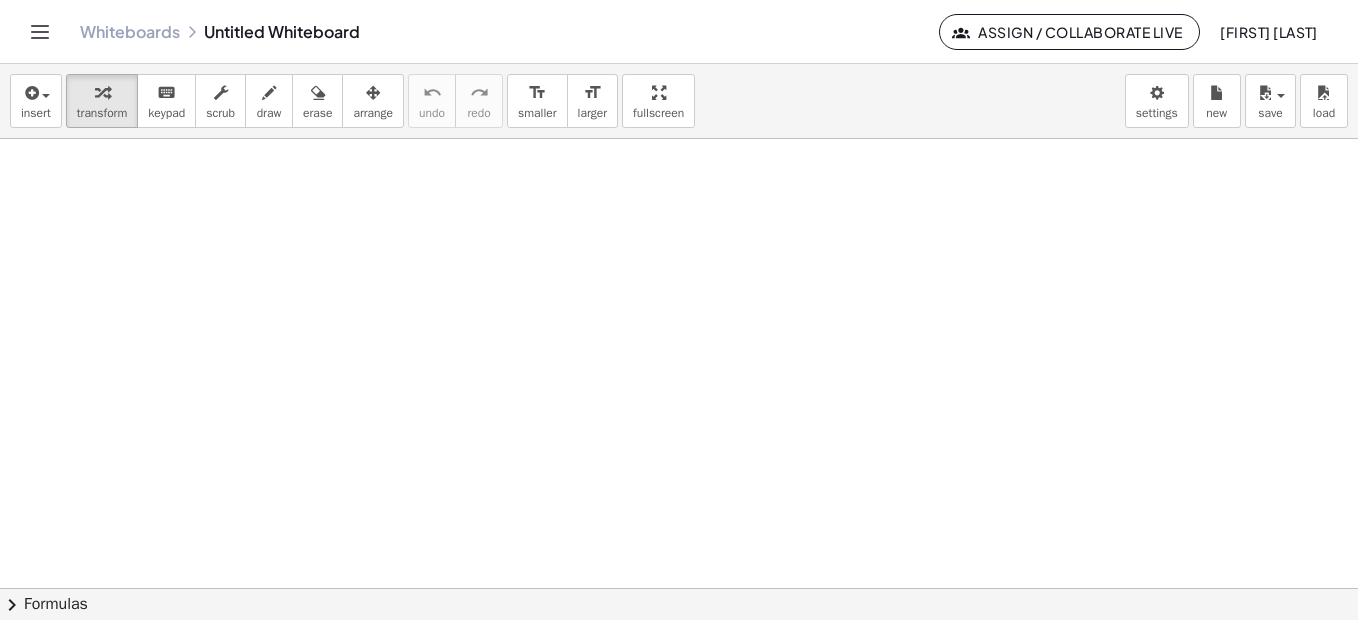 click on "Whiteboards Untitled Whiteboard" at bounding box center [509, 32] 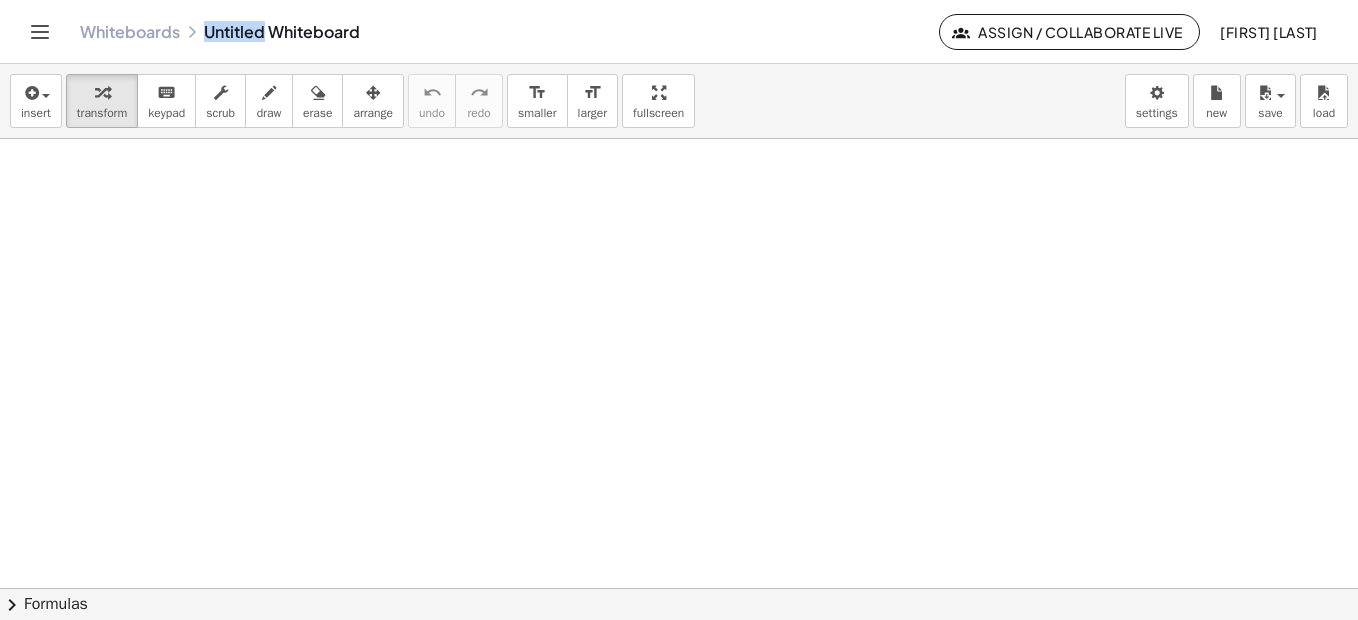 click on "Whiteboards Untitled Whiteboard" at bounding box center (509, 32) 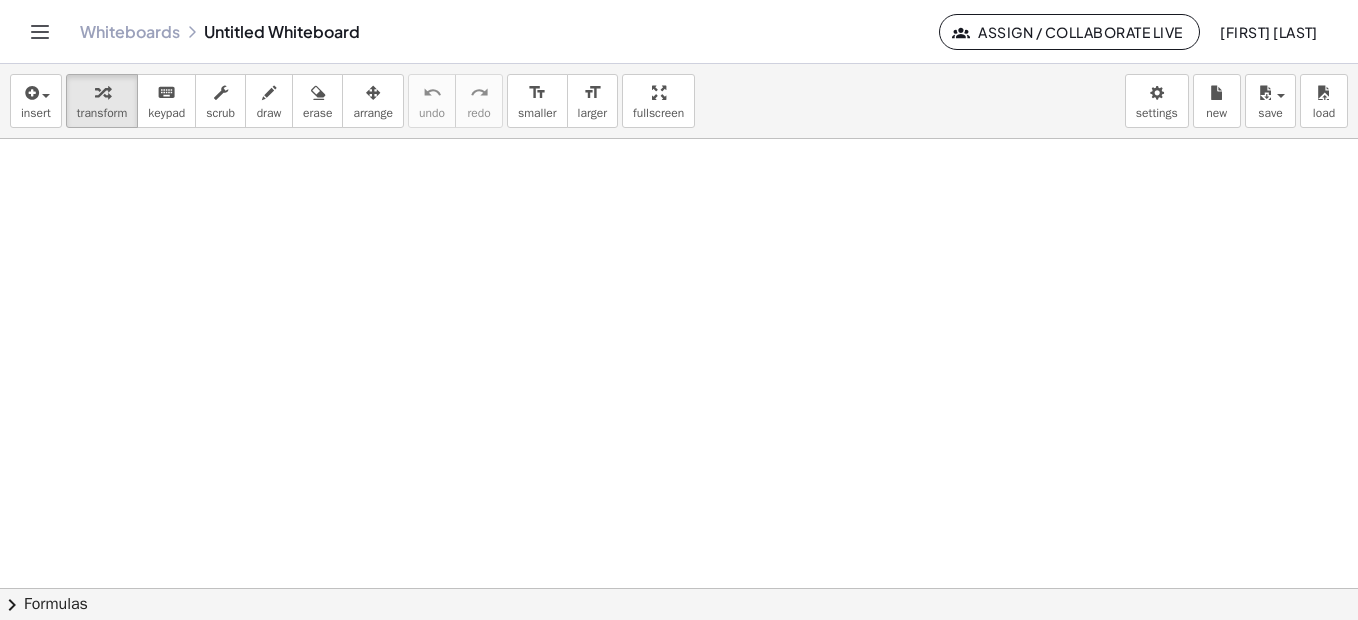 drag, startPoint x: 236, startPoint y: 29, endPoint x: 411, endPoint y: 22, distance: 175.13994 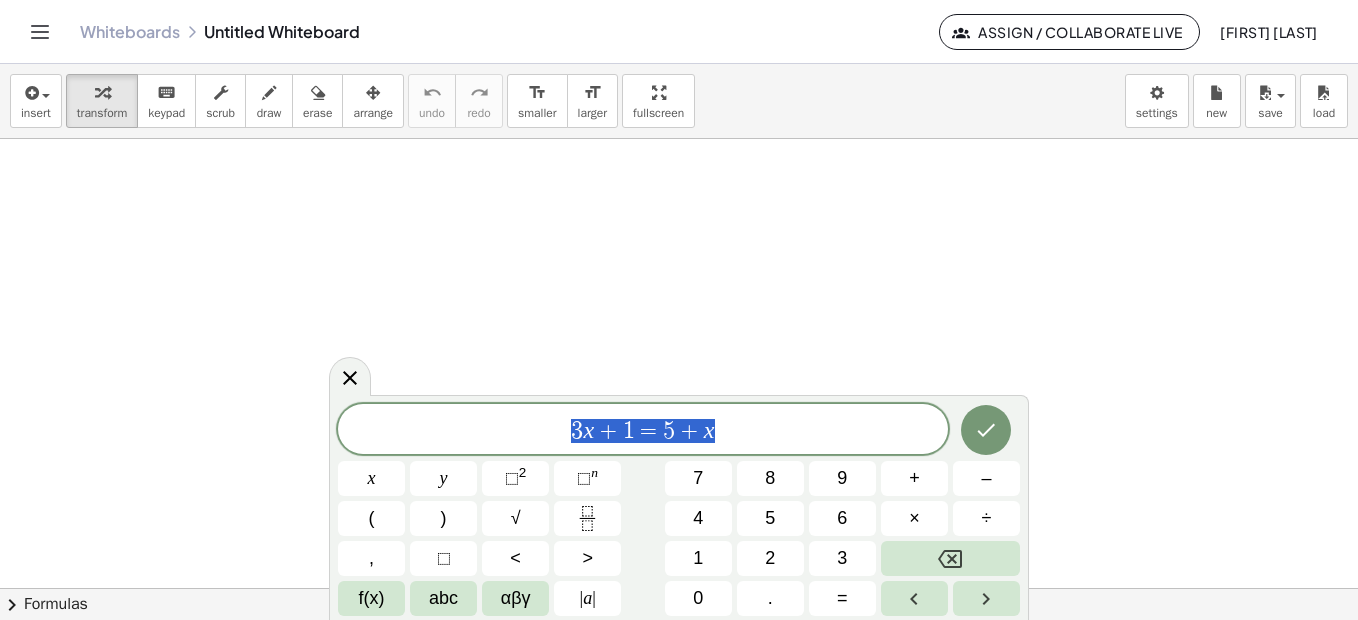 drag, startPoint x: 743, startPoint y: 433, endPoint x: 416, endPoint y: 414, distance: 327.5515 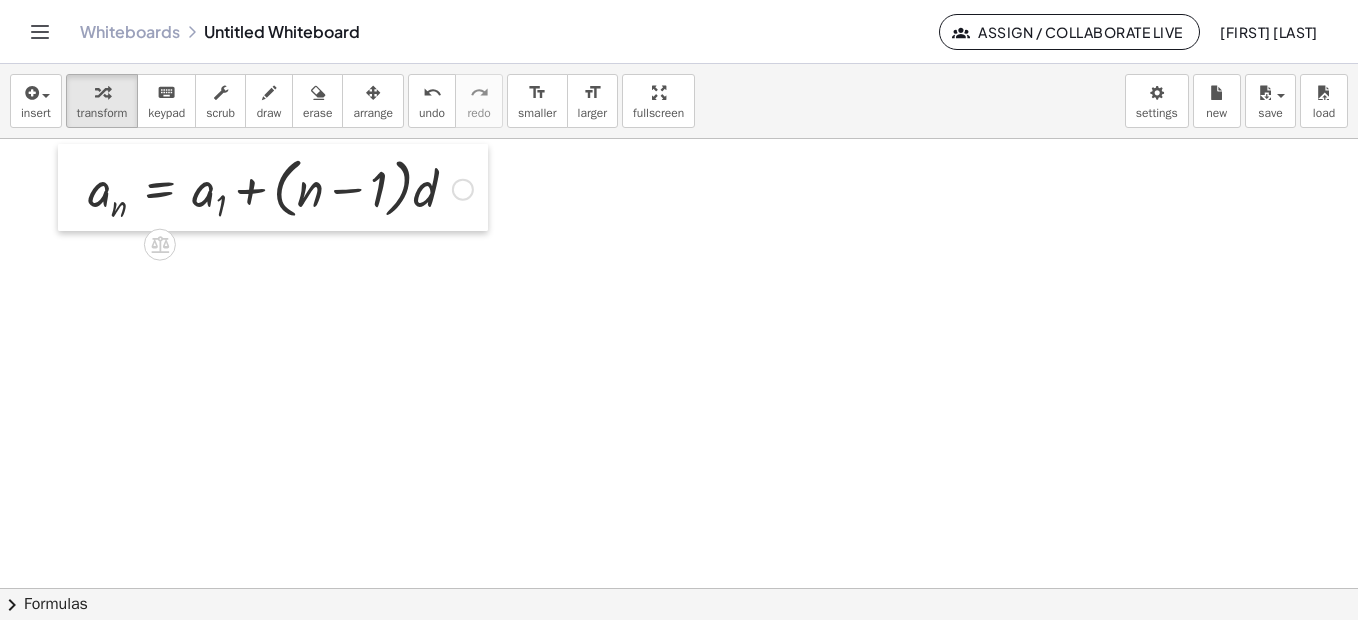 drag, startPoint x: 174, startPoint y: 225, endPoint x: 63, endPoint y: 188, distance: 117.00427 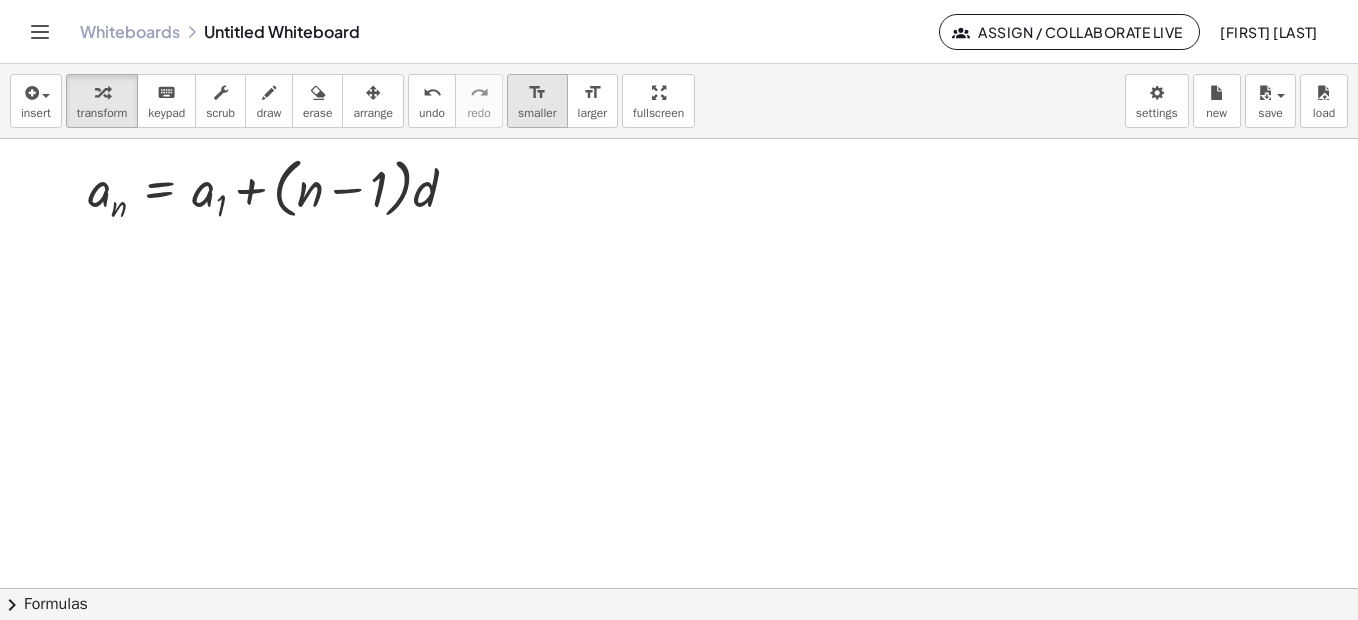 click on "smaller" at bounding box center [537, 113] 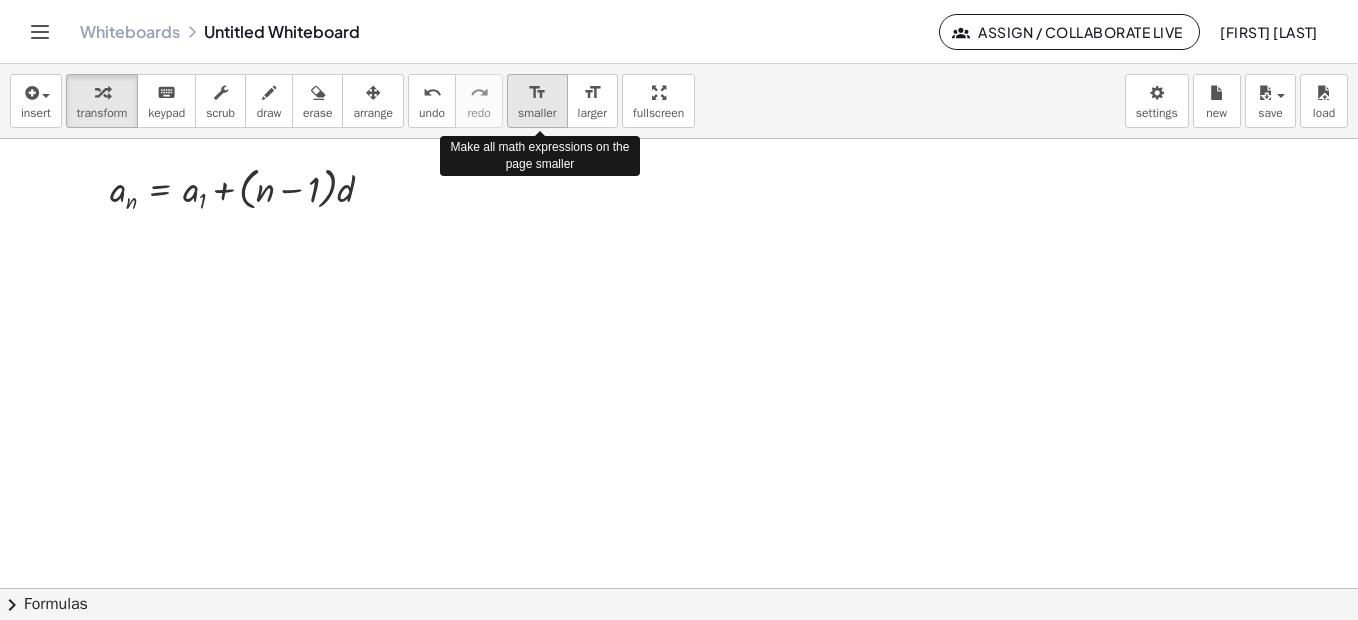 click on "smaller" at bounding box center [537, 113] 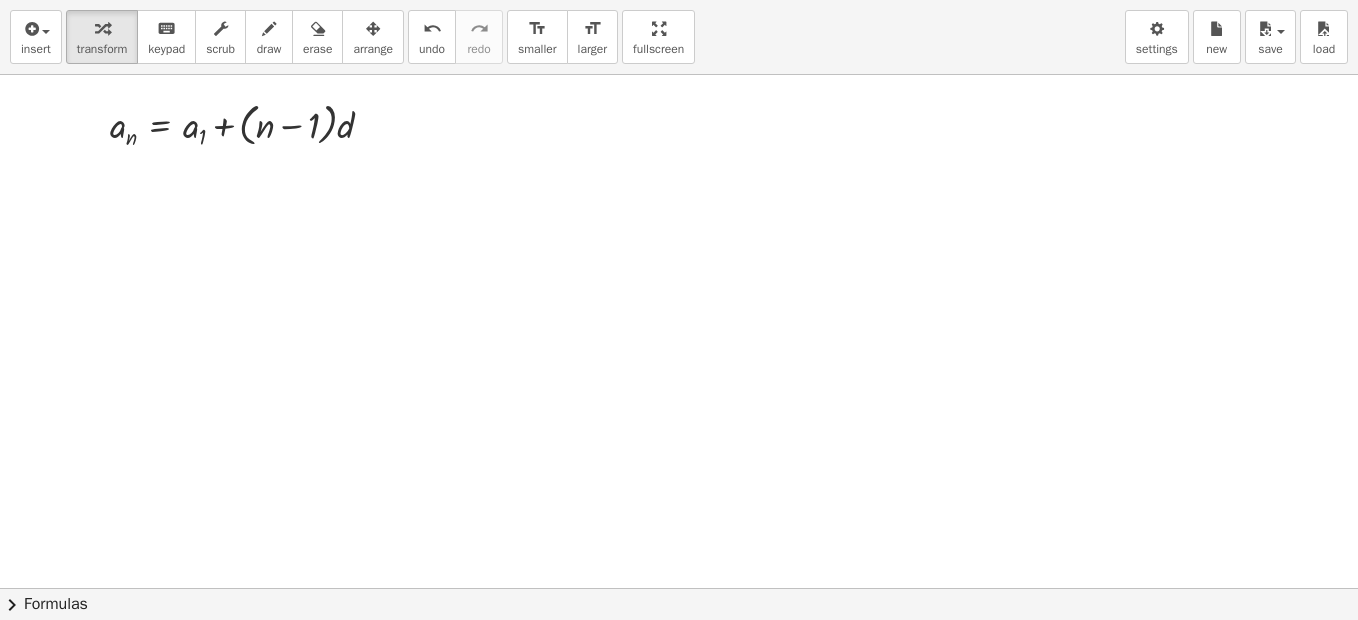 click on "insert select one: Math Expression Function Text Youtube Video Graphing Geometry Geometry 3D transform keyboard keypad scrub draw erase arrange undo undo redo redo format_size smaller format_size larger fullscreen load   save new settings a n = + a 1 + · ( + n − 1 ) · d × chevron_right  Formulas
Drag one side of a formula onto a highlighted expression on the canvas to apply it.
Quadratic Formula
+ · a · x 2 + · b · x + c = 0
⇔
x = · ( − b ± 2 √ ( + b 2 − · 4 · a · c ) ) · 2 · a
+ x 2 + · p · x + q = 0
⇔
x = − · p · 2 ± 2 √ ( + ( · p · 2 ) 2 − q )
Manually Factoring a Quadratic
+ x 2 + · b · x + c
· (" at bounding box center (679, 310) 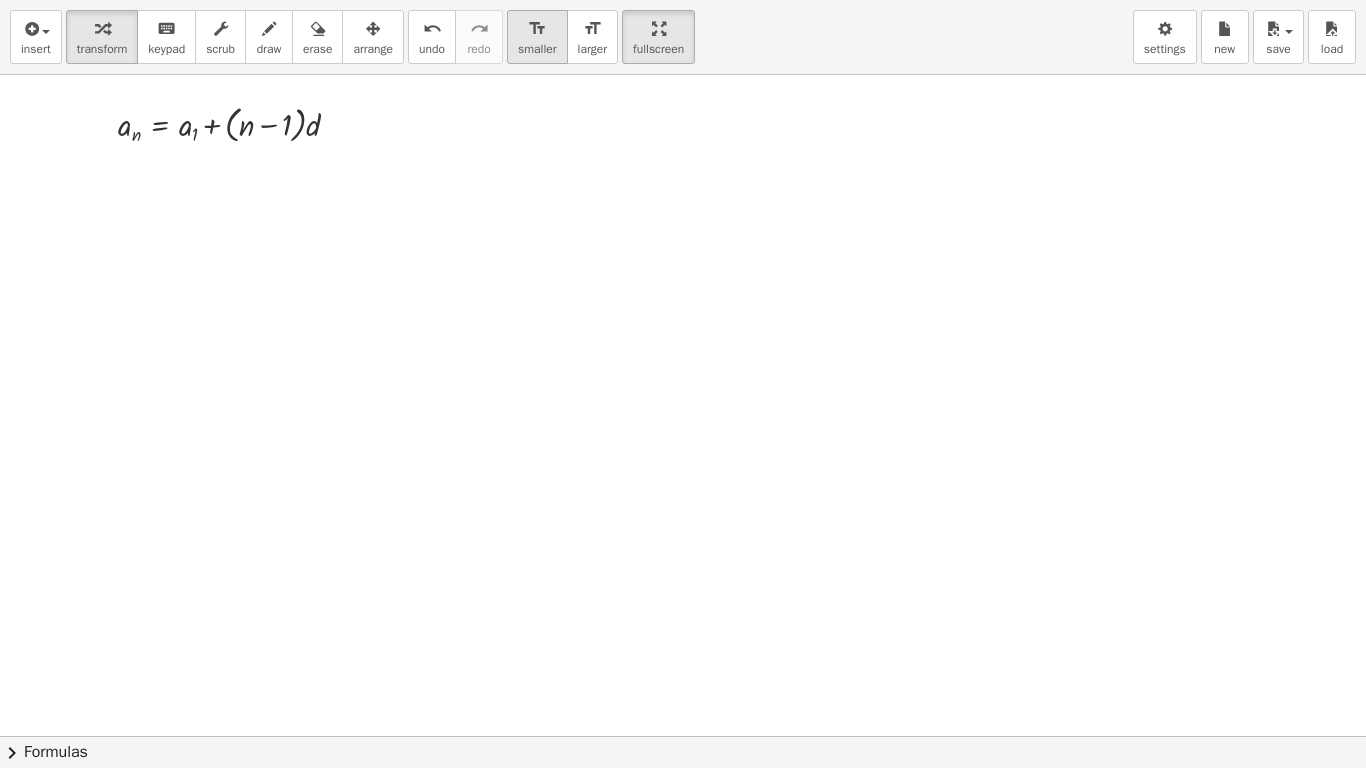 click on "format_size" at bounding box center (537, 29) 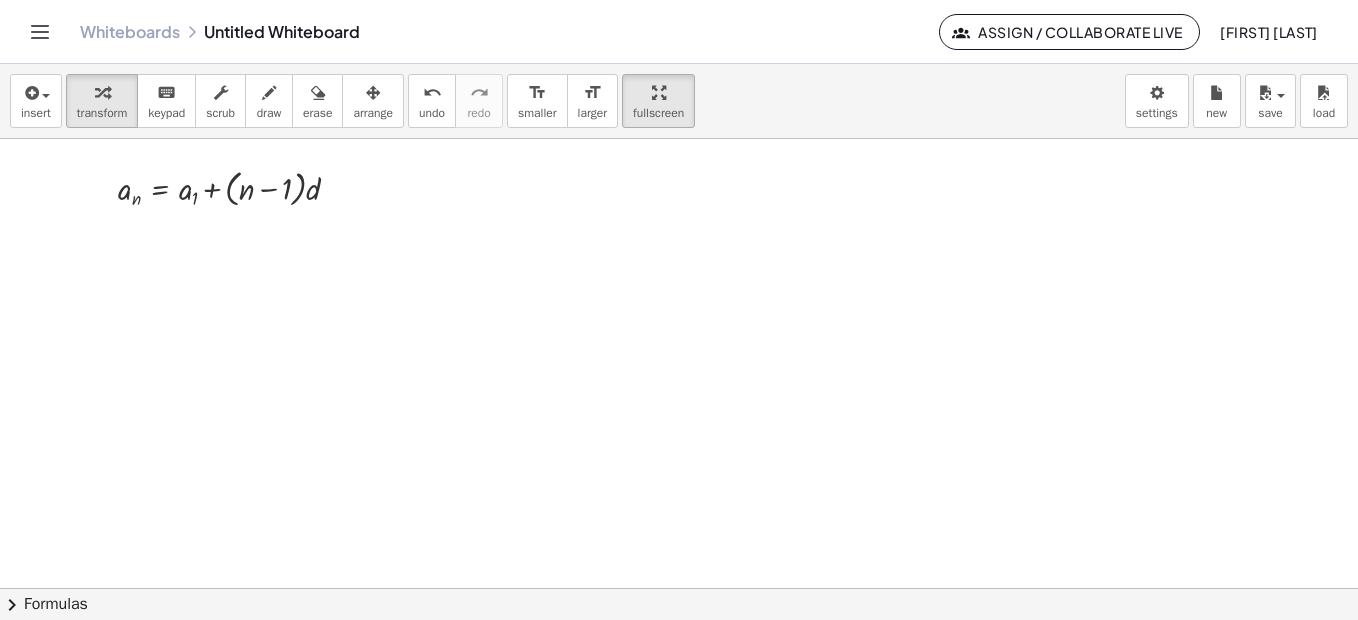 drag, startPoint x: 522, startPoint y: 186, endPoint x: 587, endPoint y: 199, distance: 66.287254 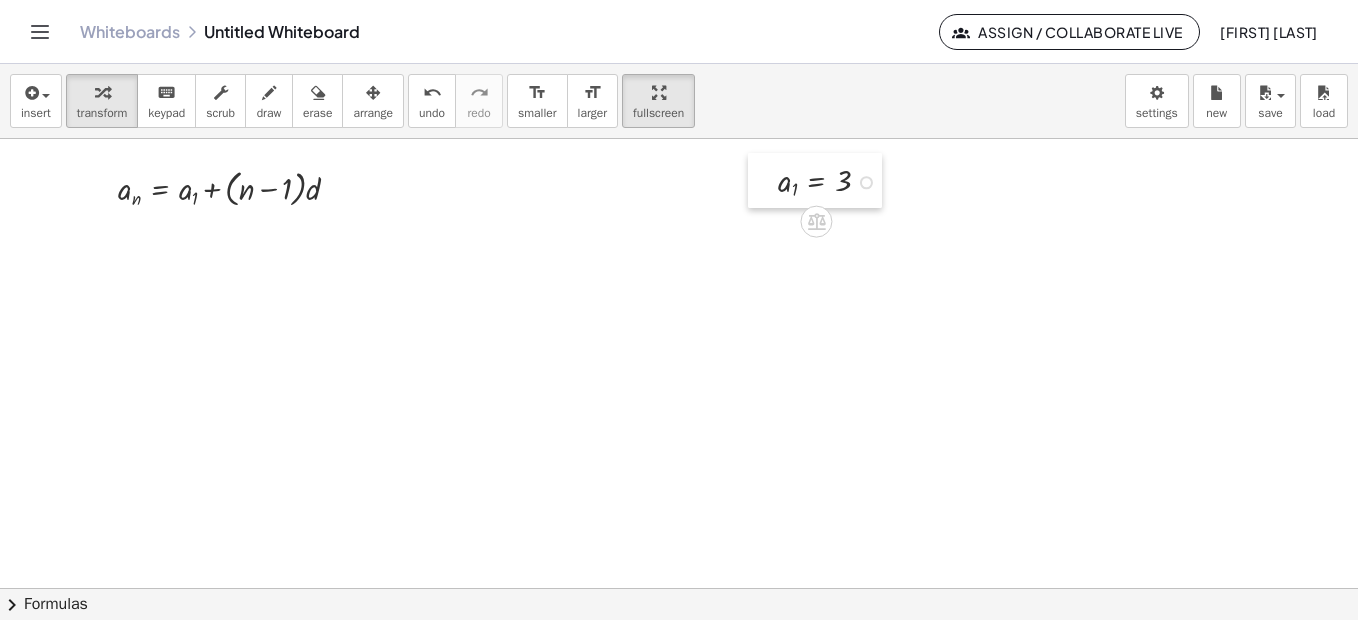 drag, startPoint x: 534, startPoint y: 194, endPoint x: 759, endPoint y: 161, distance: 227.40712 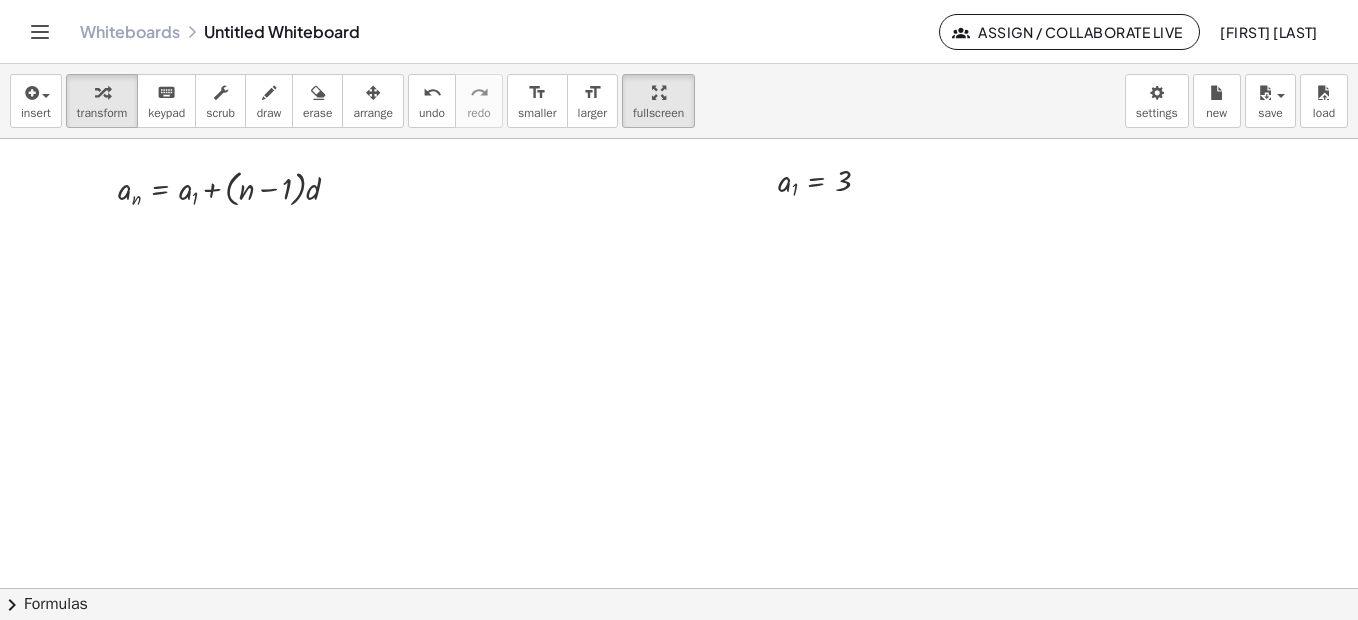 click at bounding box center [679, 588] 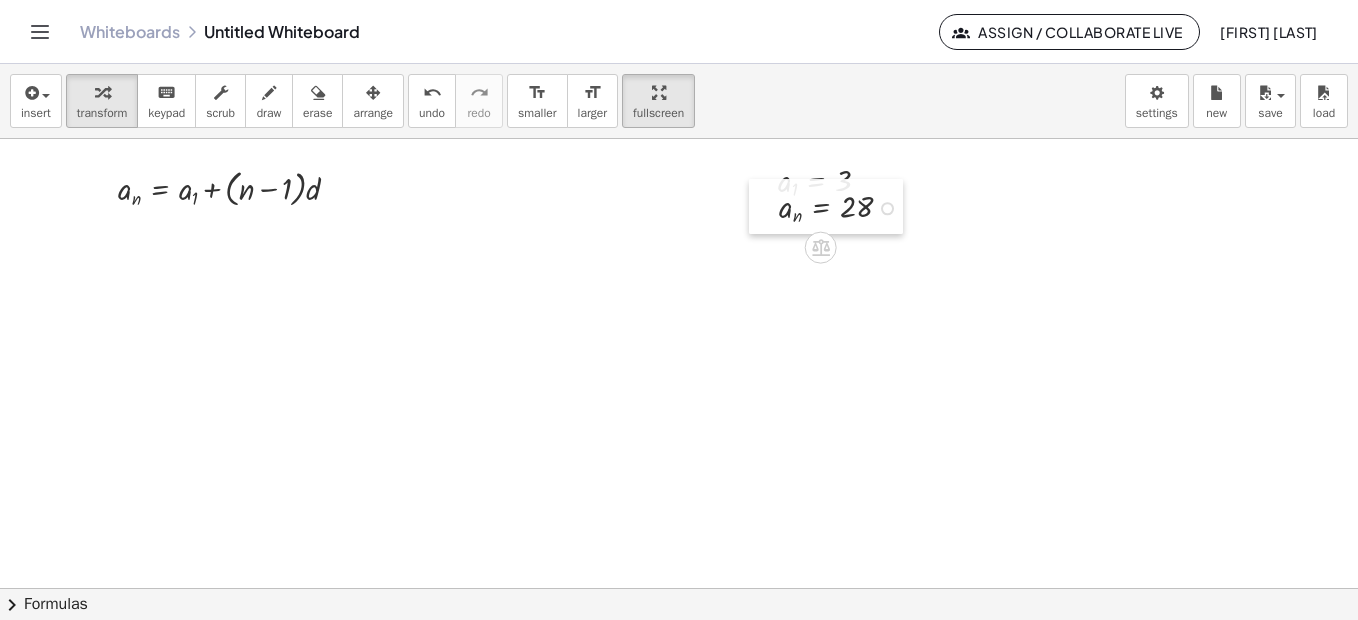 drag, startPoint x: 802, startPoint y: 275, endPoint x: 758, endPoint y: 194, distance: 92.17918 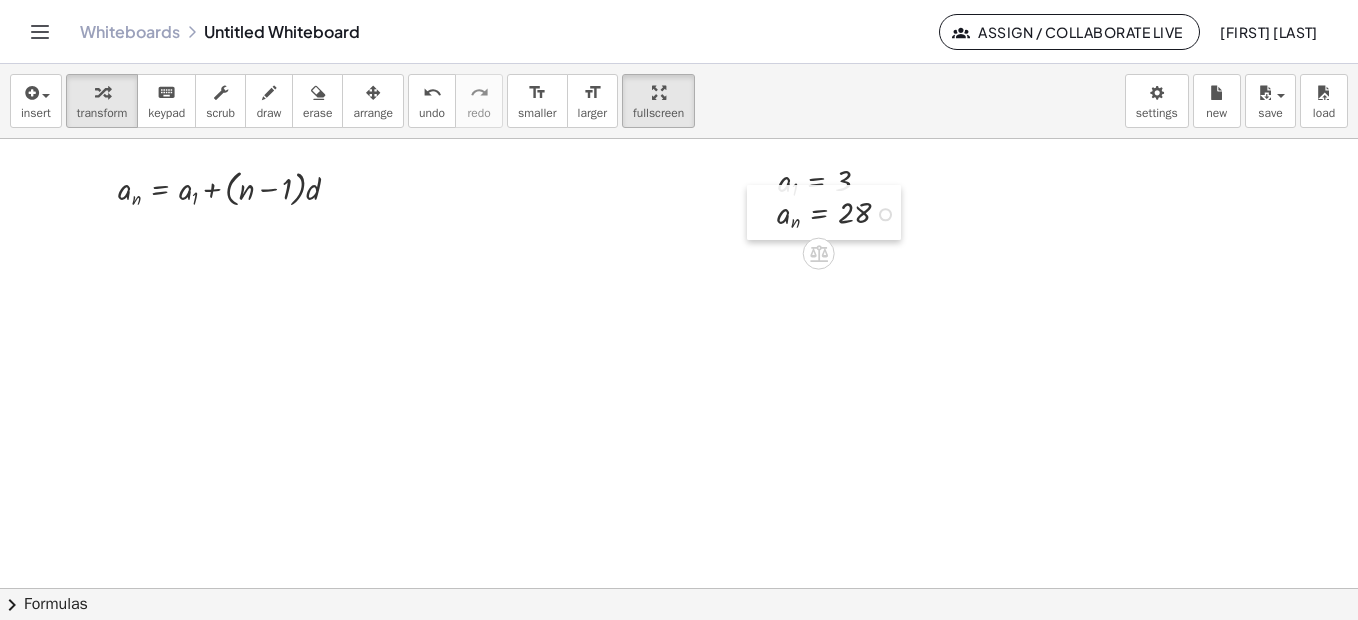 click at bounding box center (762, 212) 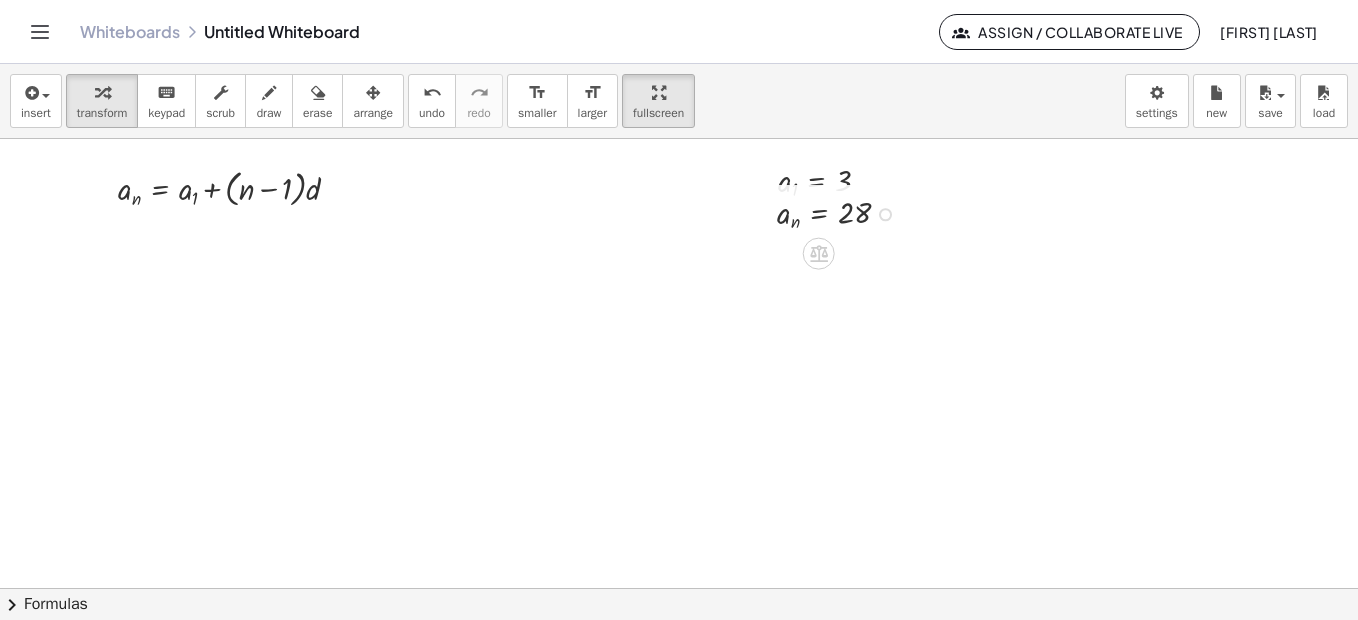 click at bounding box center [841, 212] 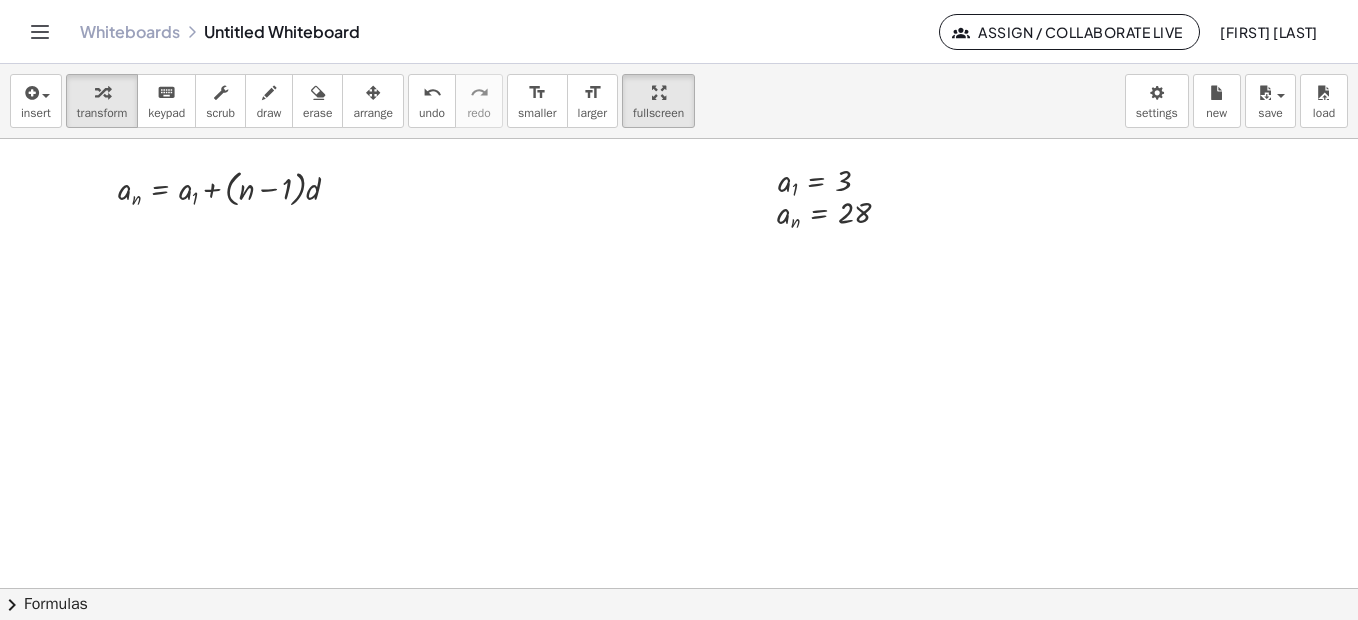 click at bounding box center [679, 588] 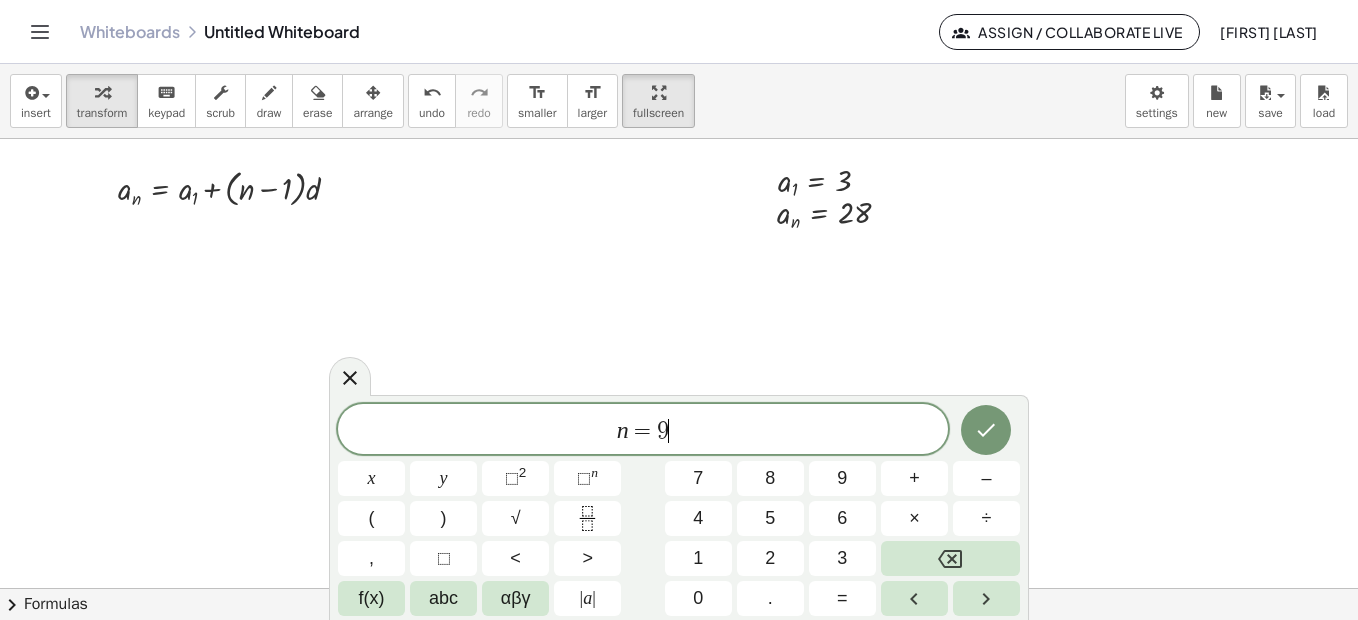 click at bounding box center [679, 588] 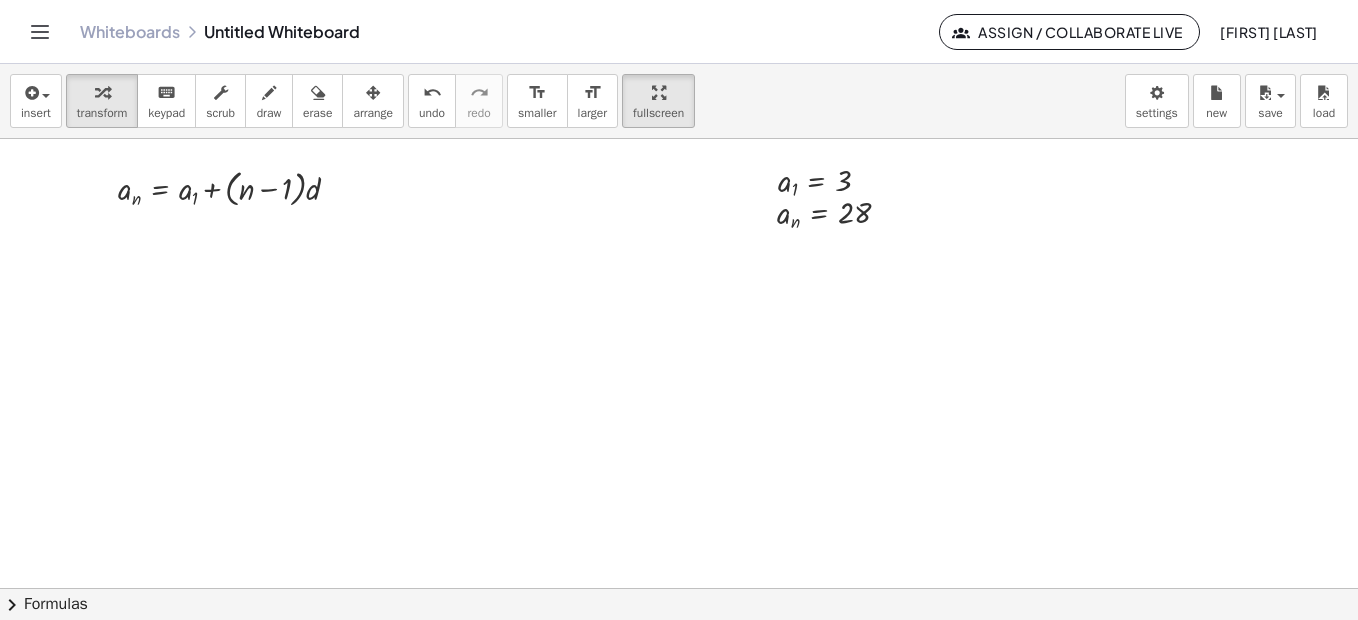 click at bounding box center [679, 588] 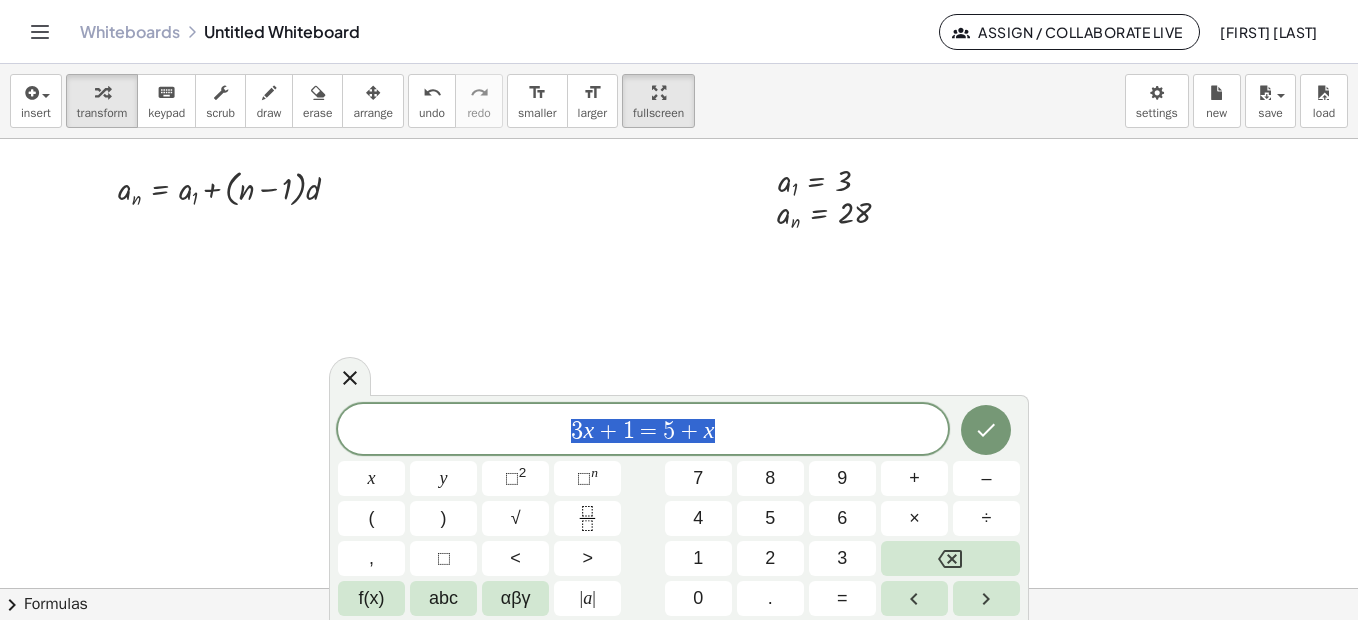 drag, startPoint x: 739, startPoint y: 429, endPoint x: 344, endPoint y: 409, distance: 395.506 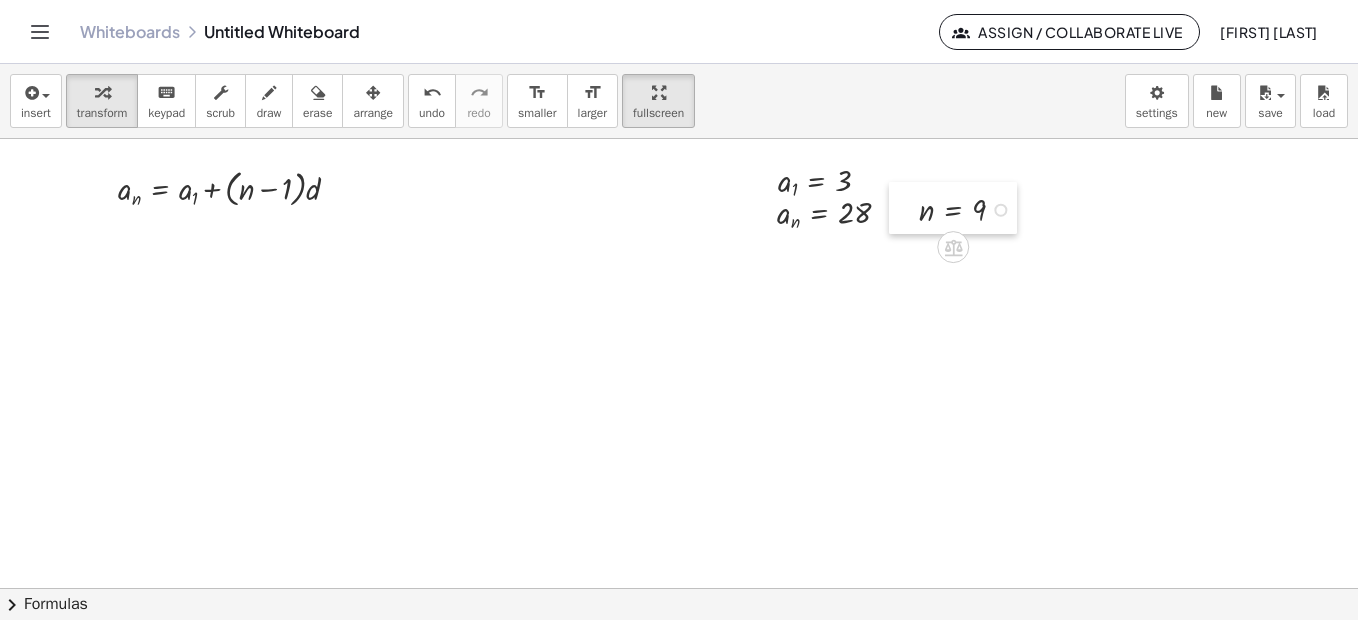 drag, startPoint x: 894, startPoint y: 293, endPoint x: 901, endPoint y: 206, distance: 87.28116 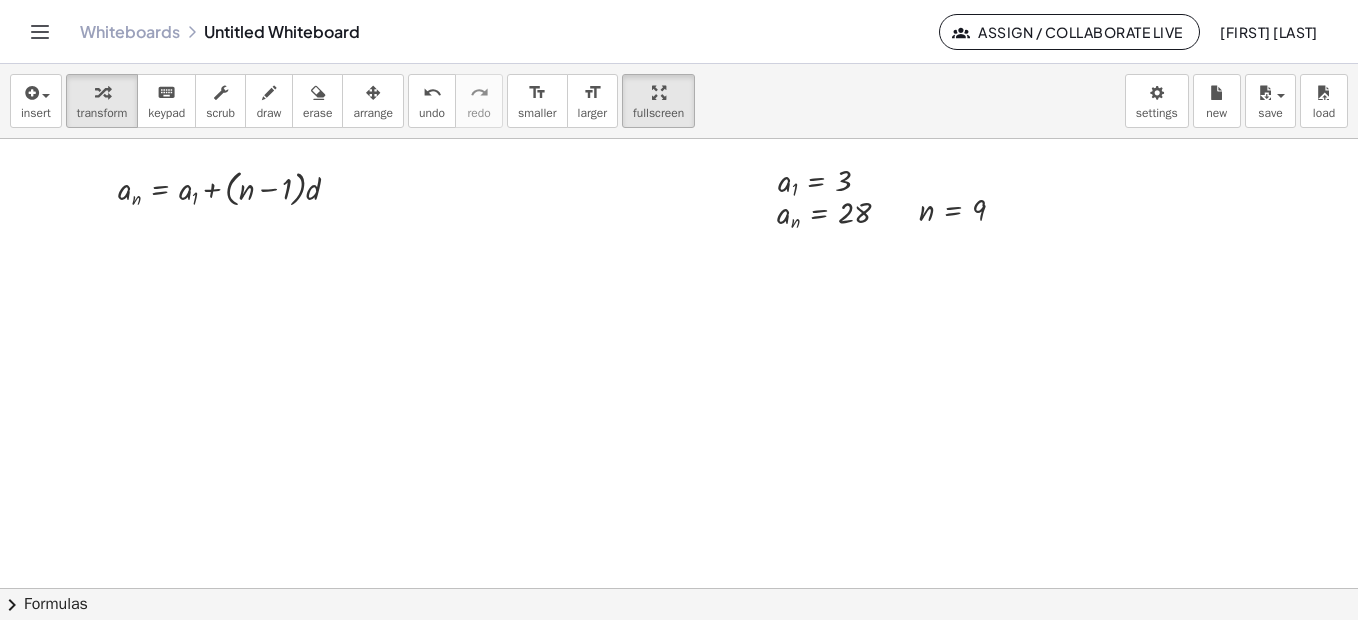 click at bounding box center (679, 588) 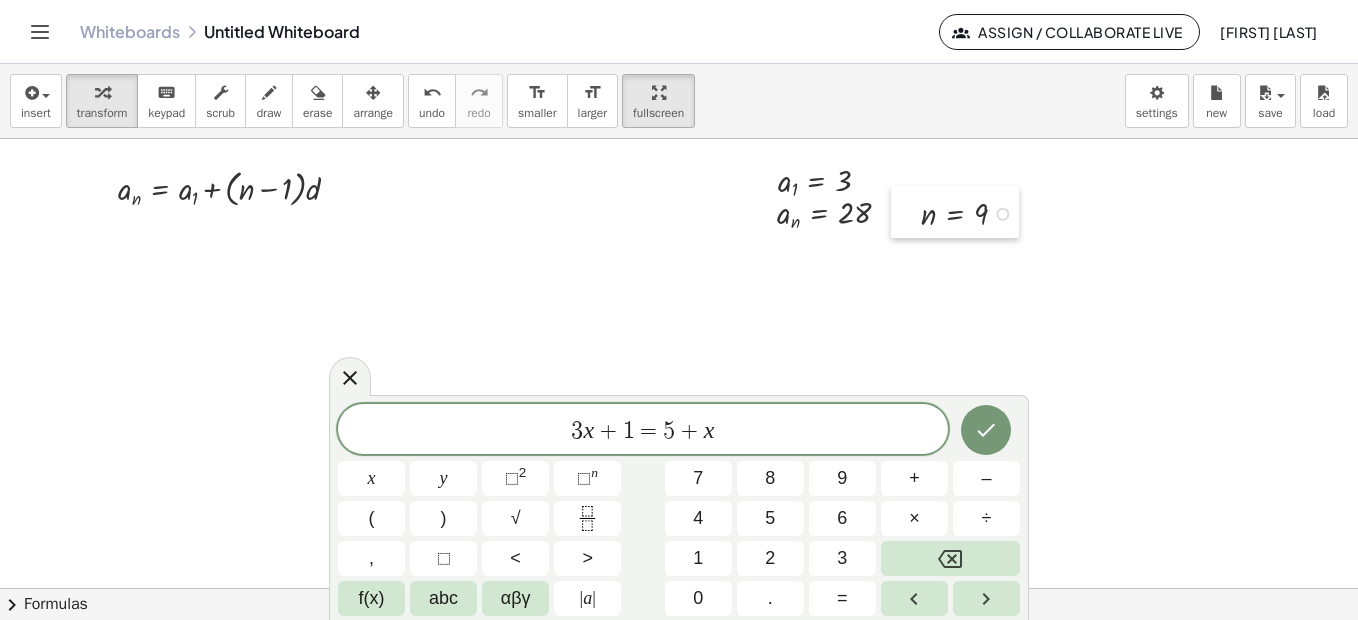 click at bounding box center [906, 212] 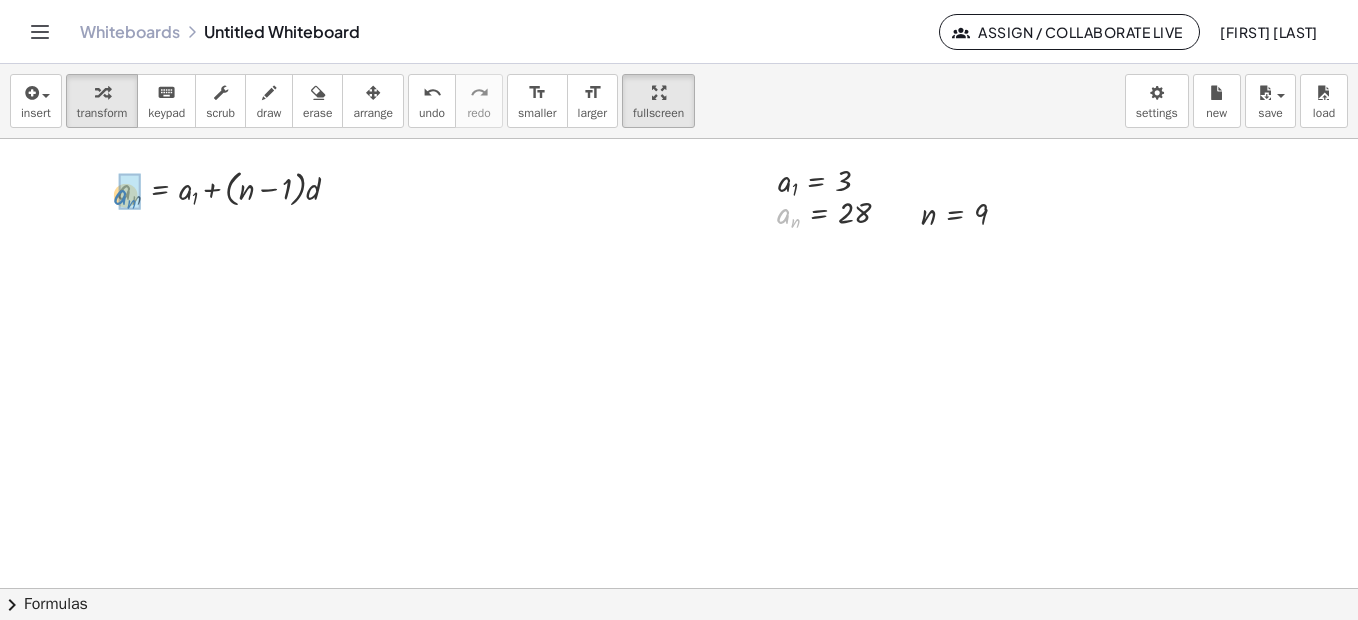 drag, startPoint x: 778, startPoint y: 218, endPoint x: 116, endPoint y: 199, distance: 662.2726 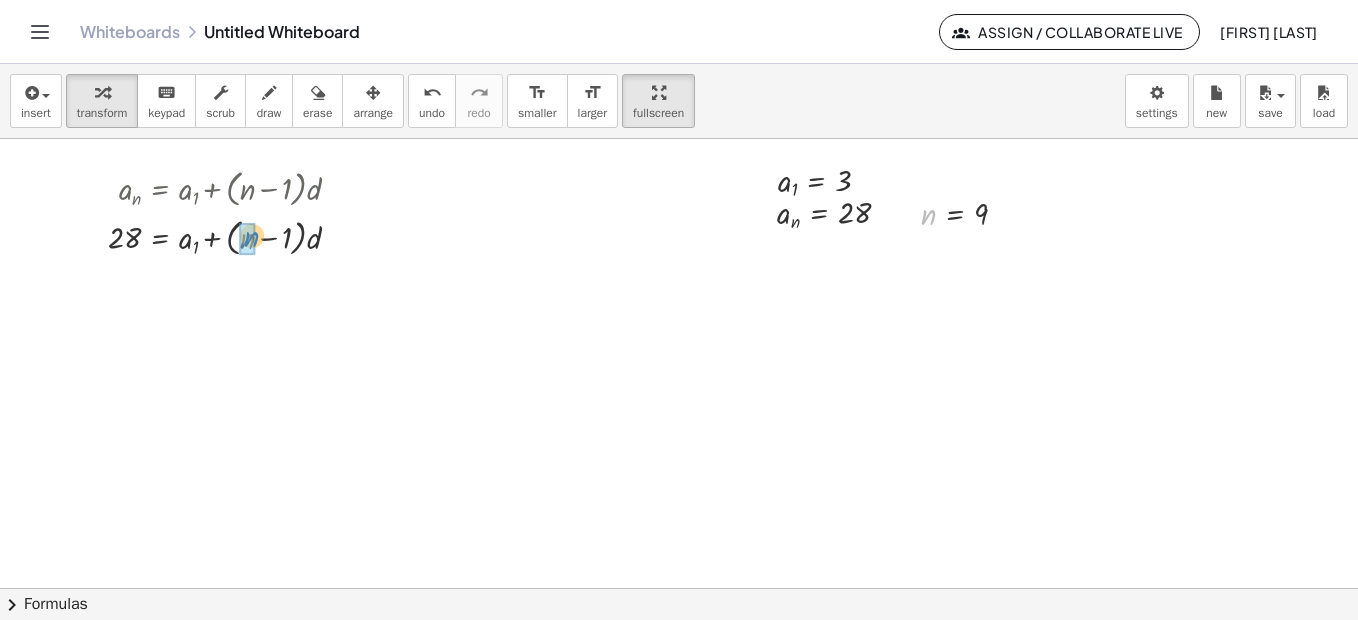 drag, startPoint x: 928, startPoint y: 220, endPoint x: 254, endPoint y: 244, distance: 674.4272 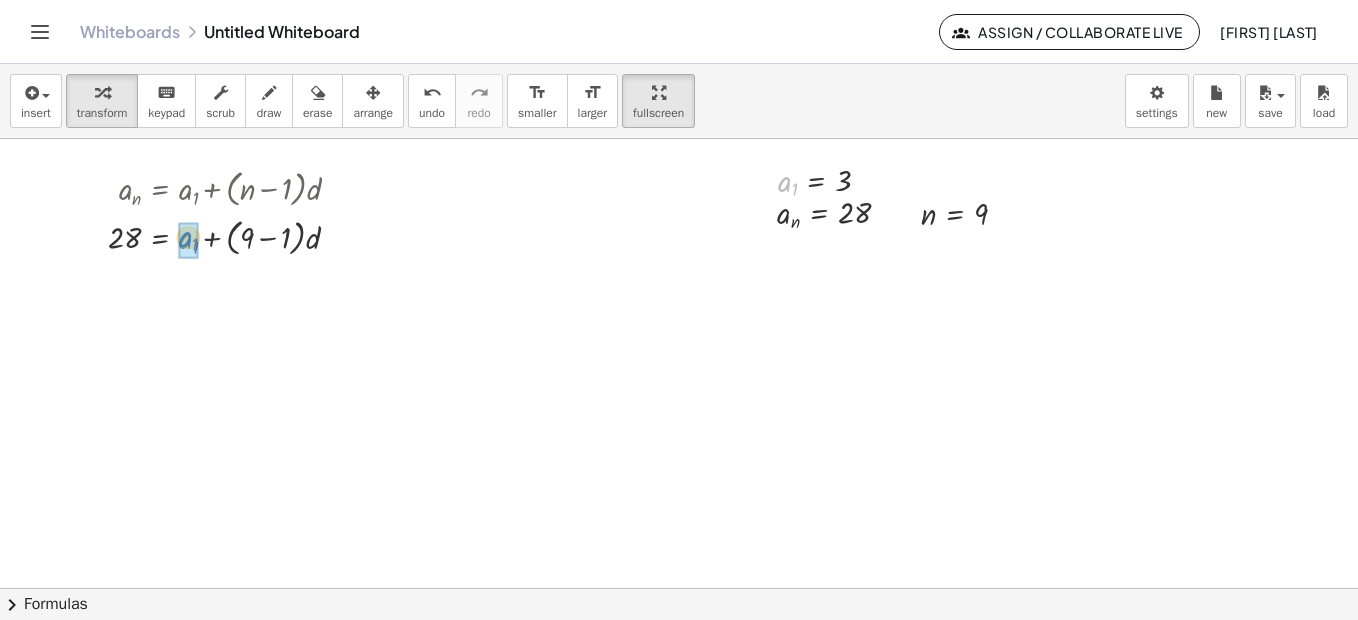 drag, startPoint x: 786, startPoint y: 180, endPoint x: 189, endPoint y: 233, distance: 599.34796 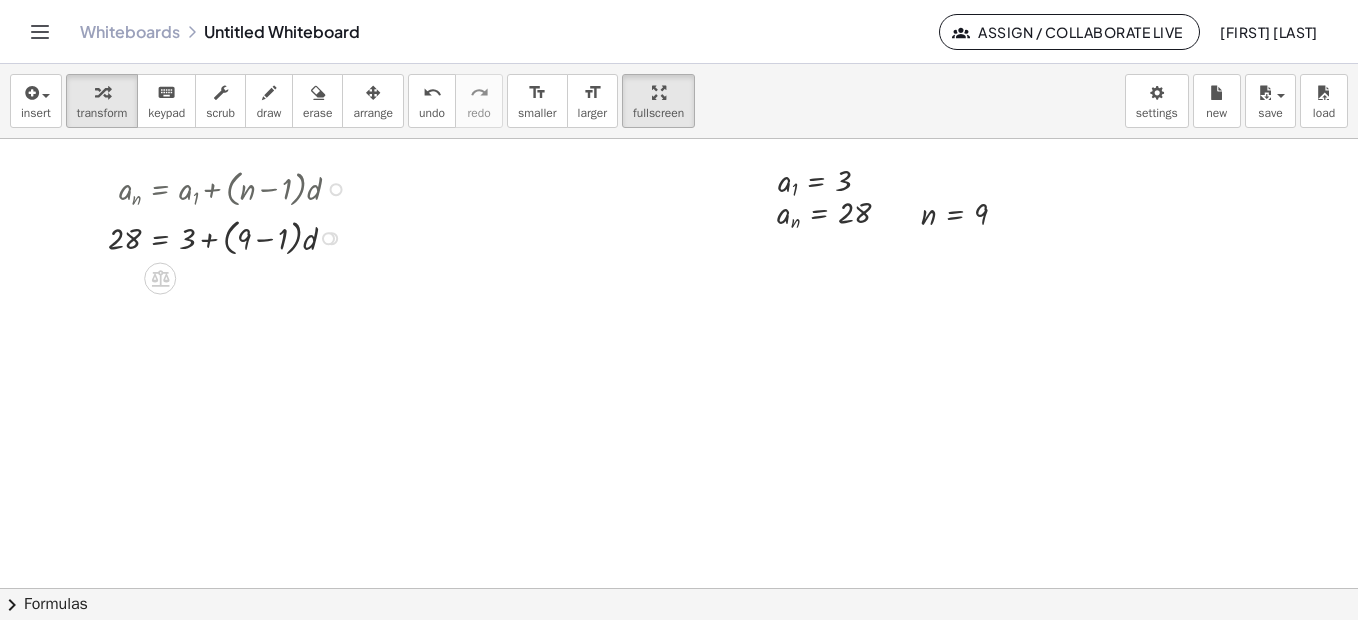 click at bounding box center [232, 237] 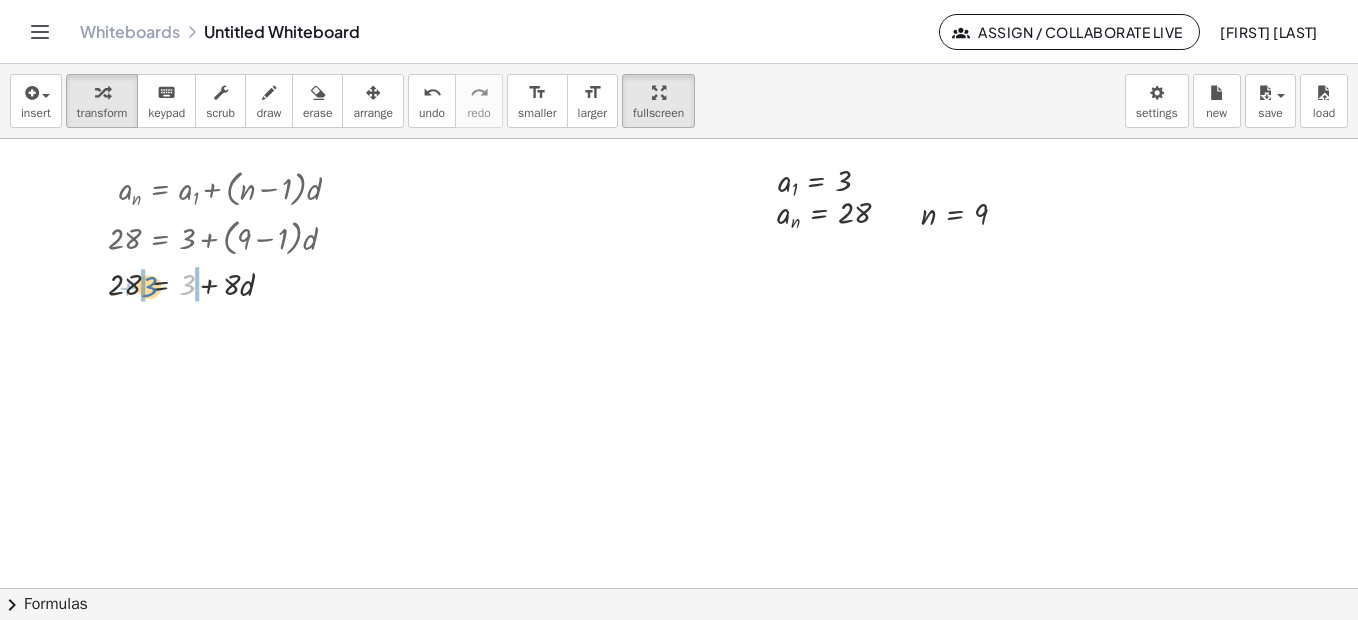 drag, startPoint x: 188, startPoint y: 290, endPoint x: 150, endPoint y: 292, distance: 38.052597 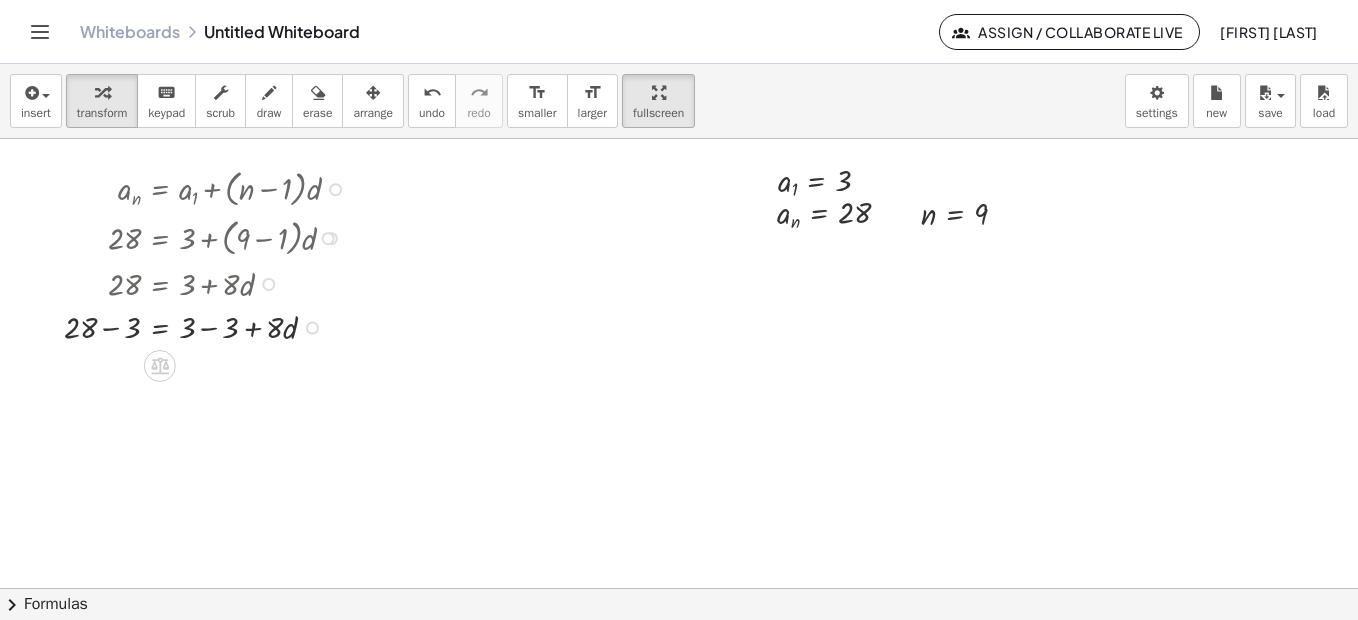 click at bounding box center (210, 326) 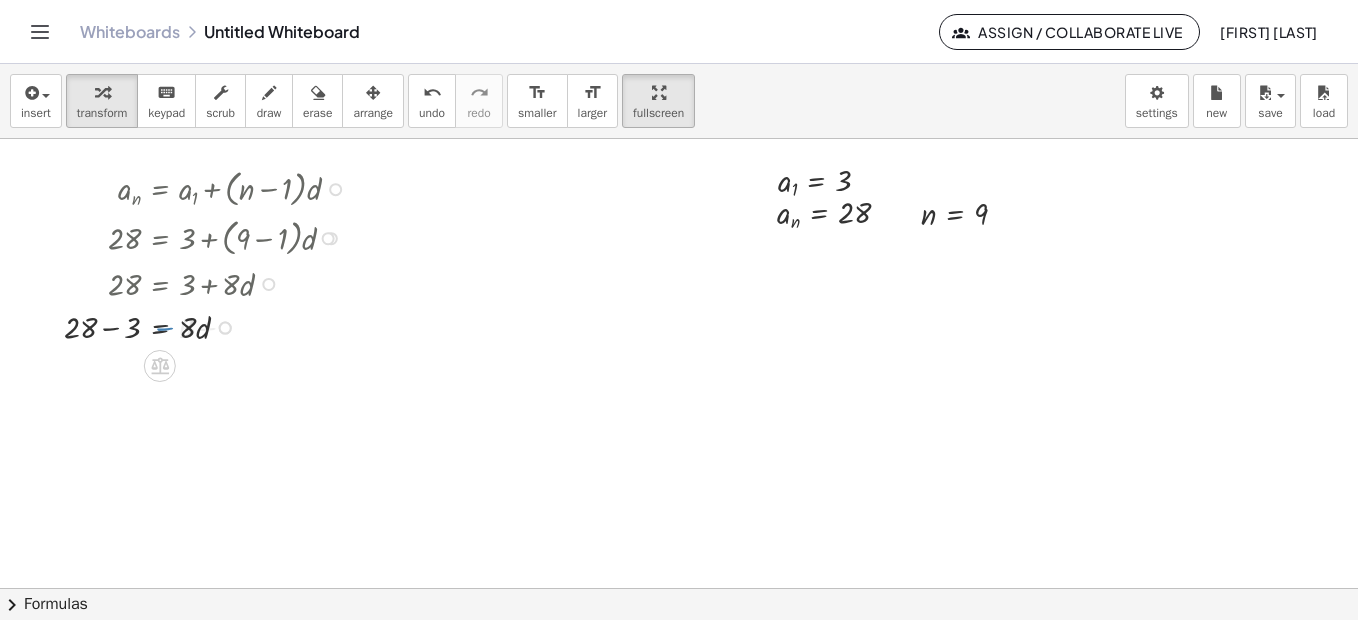 click at bounding box center [210, 326] 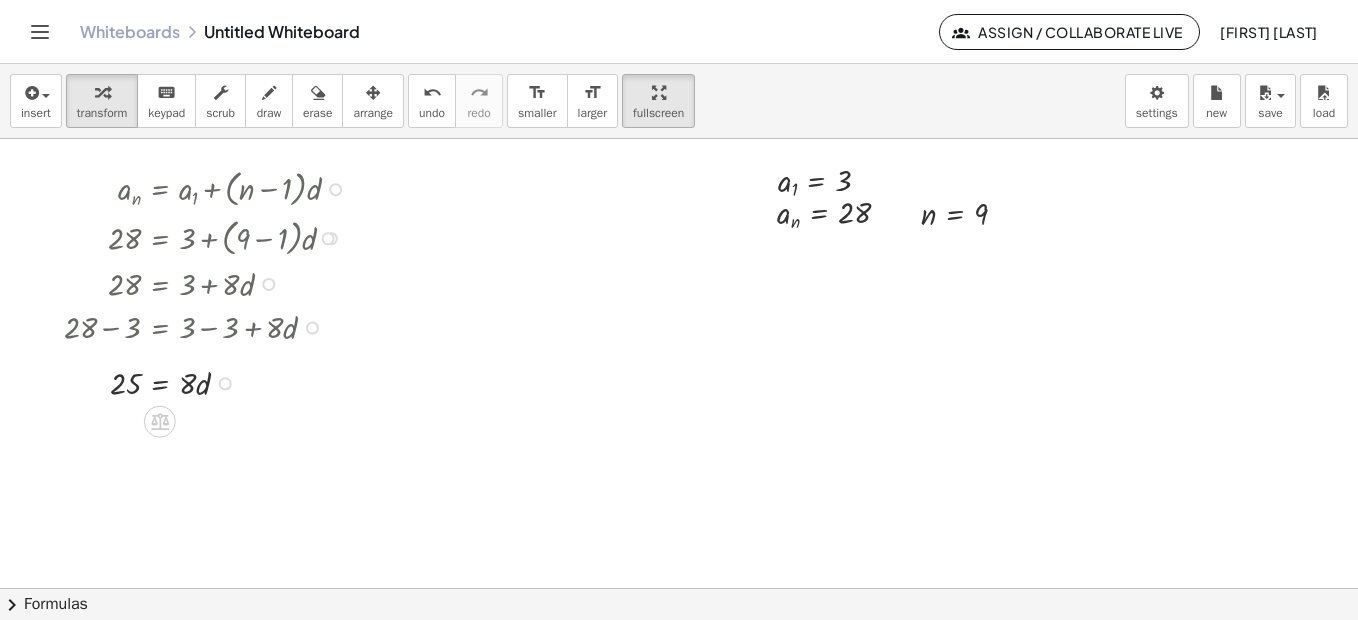 drag, startPoint x: 226, startPoint y: 409, endPoint x: 227, endPoint y: 370, distance: 39.012817 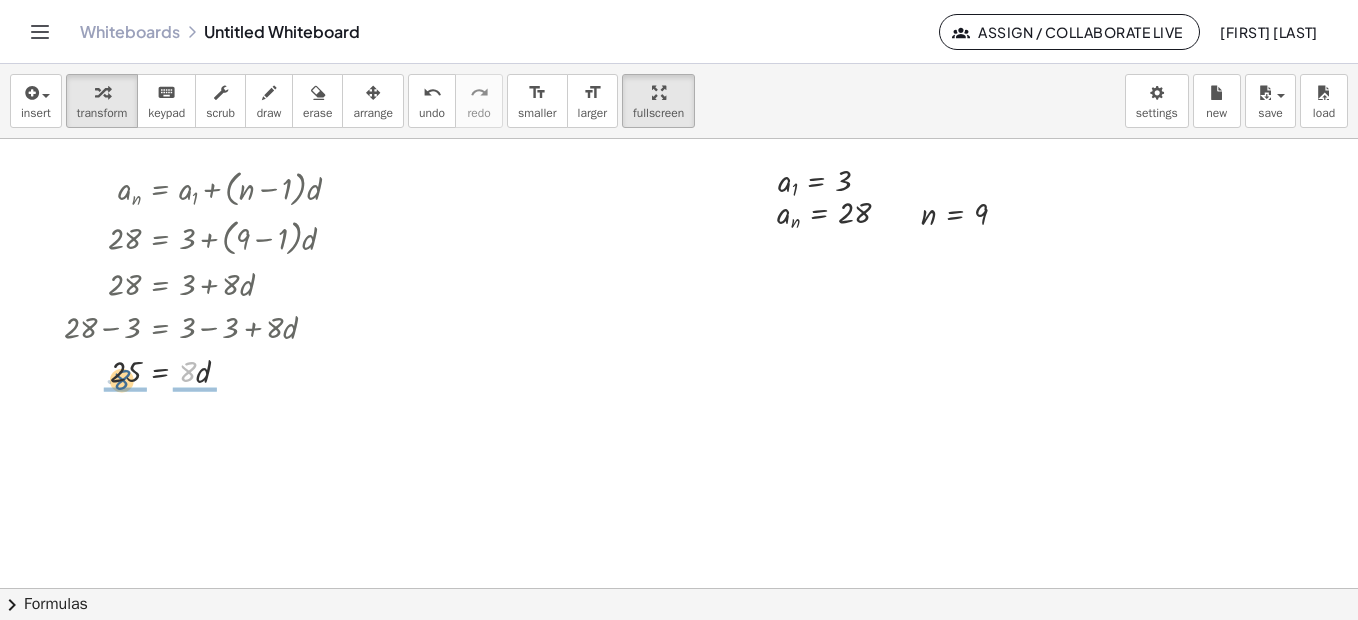 drag, startPoint x: 185, startPoint y: 374, endPoint x: 119, endPoint y: 382, distance: 66.48308 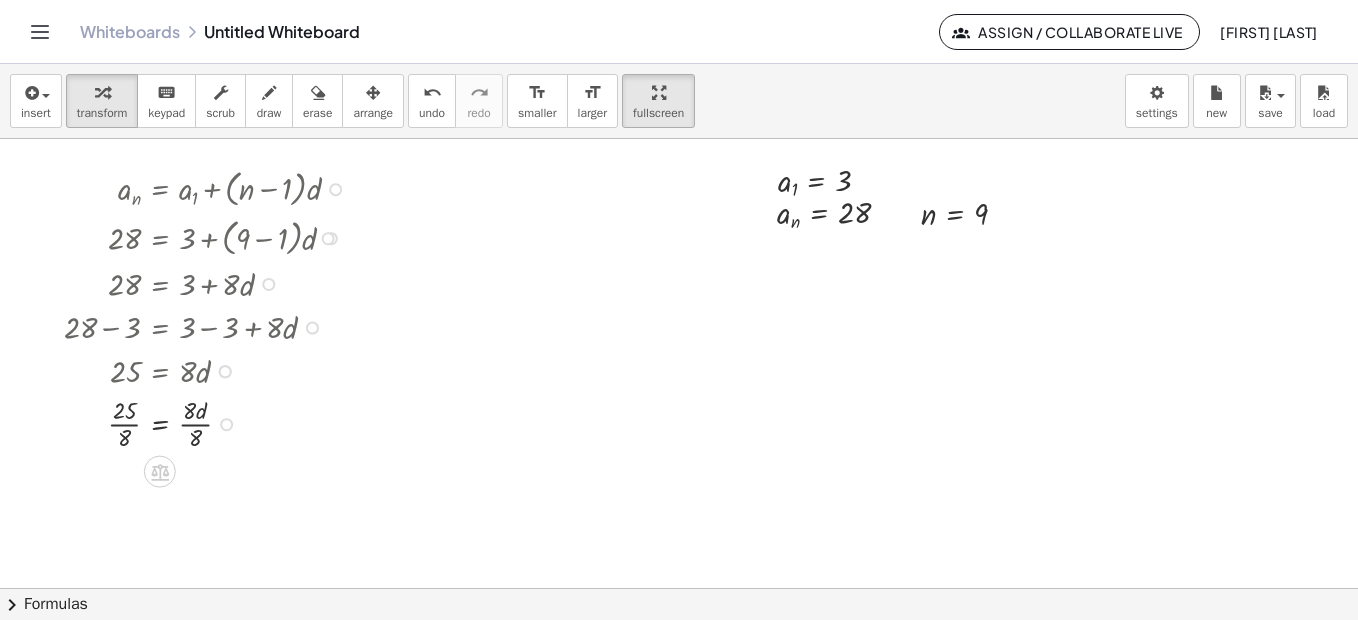 click at bounding box center (210, 422) 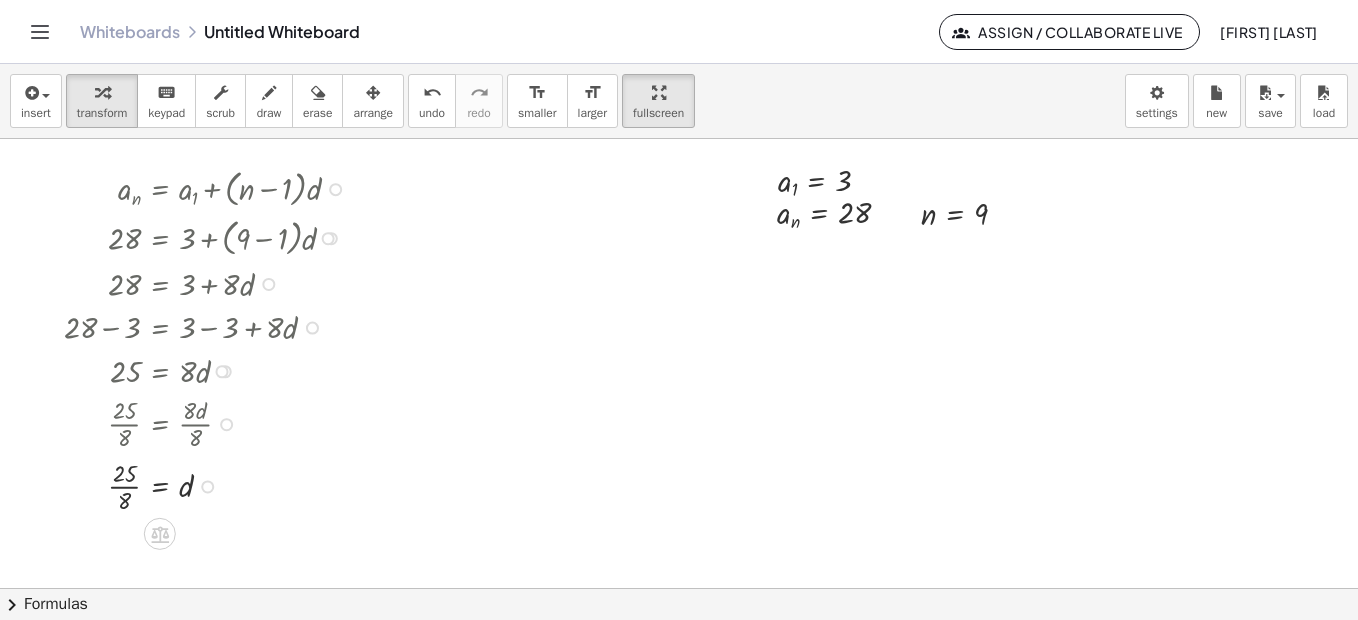 click at bounding box center [210, 485] 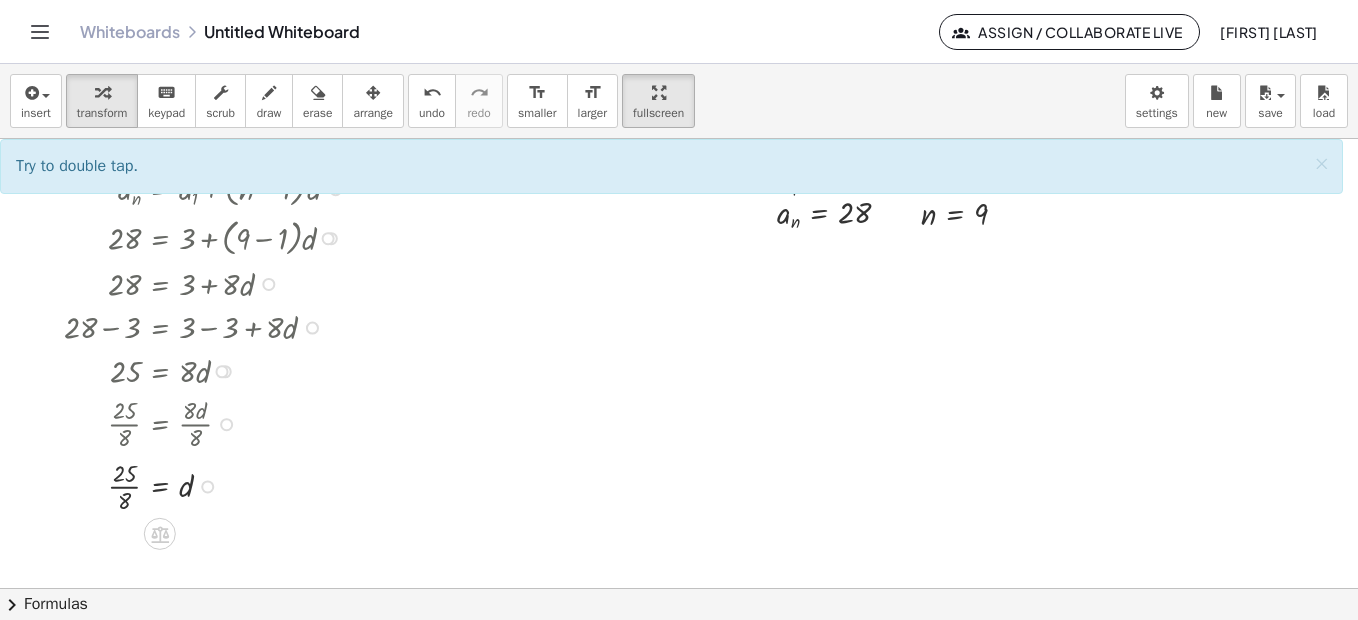 click at bounding box center [210, 485] 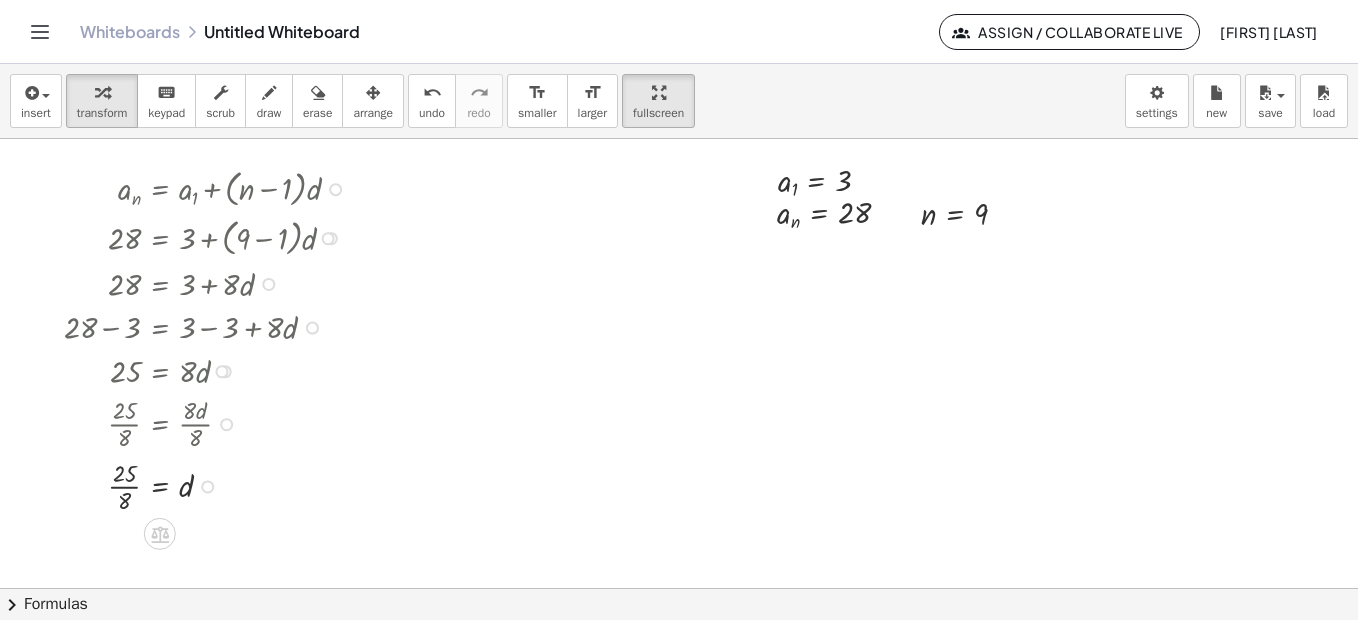 click at bounding box center [210, 485] 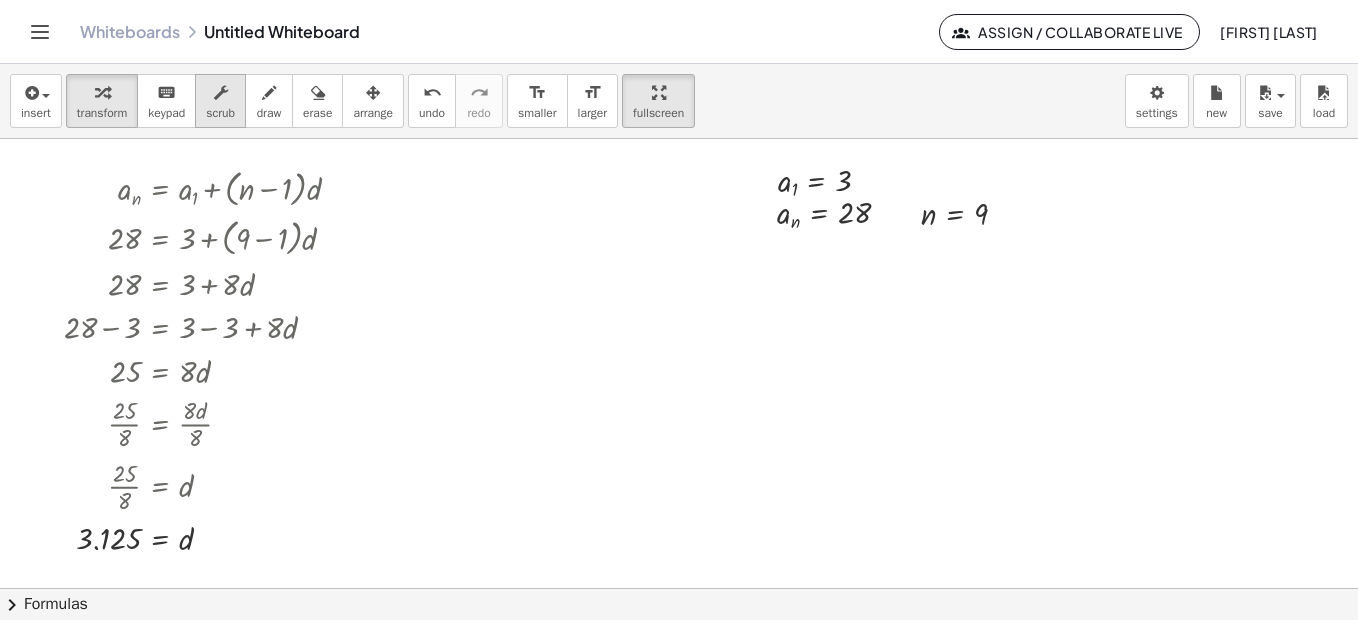 click on "scrub" at bounding box center [220, 113] 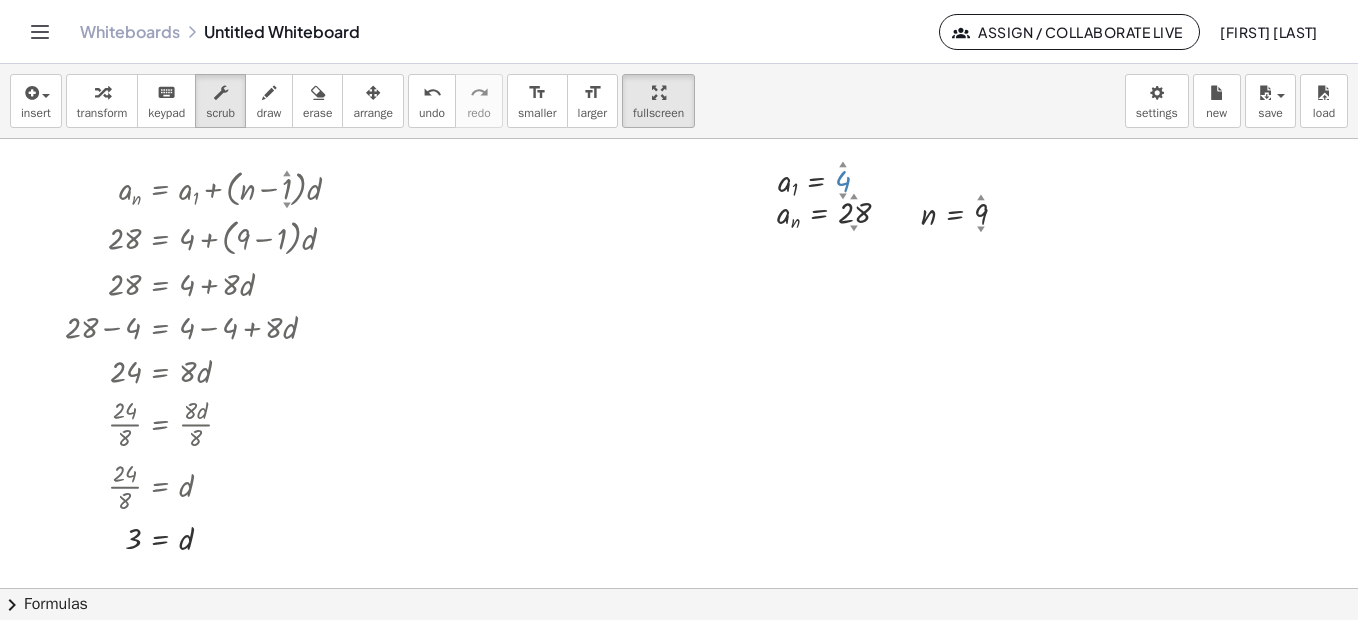 drag, startPoint x: 847, startPoint y: 182, endPoint x: 844, endPoint y: 163, distance: 19.235384 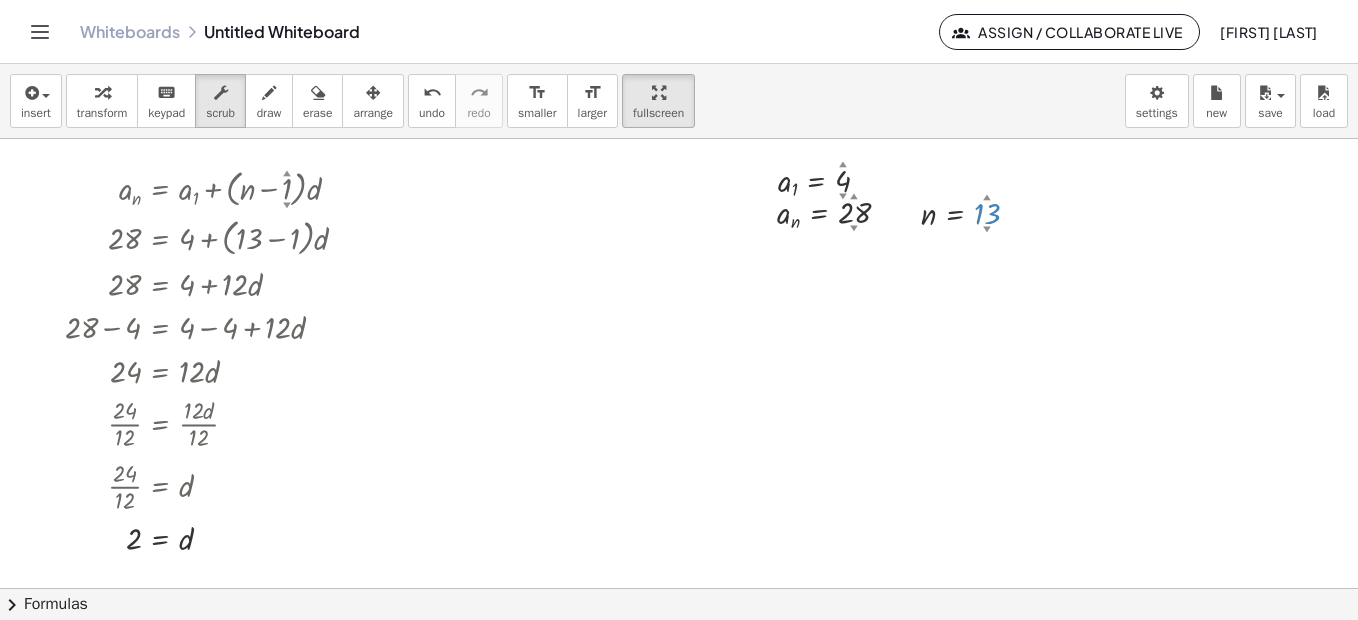 drag, startPoint x: 982, startPoint y: 214, endPoint x: 991, endPoint y: 171, distance: 43.931767 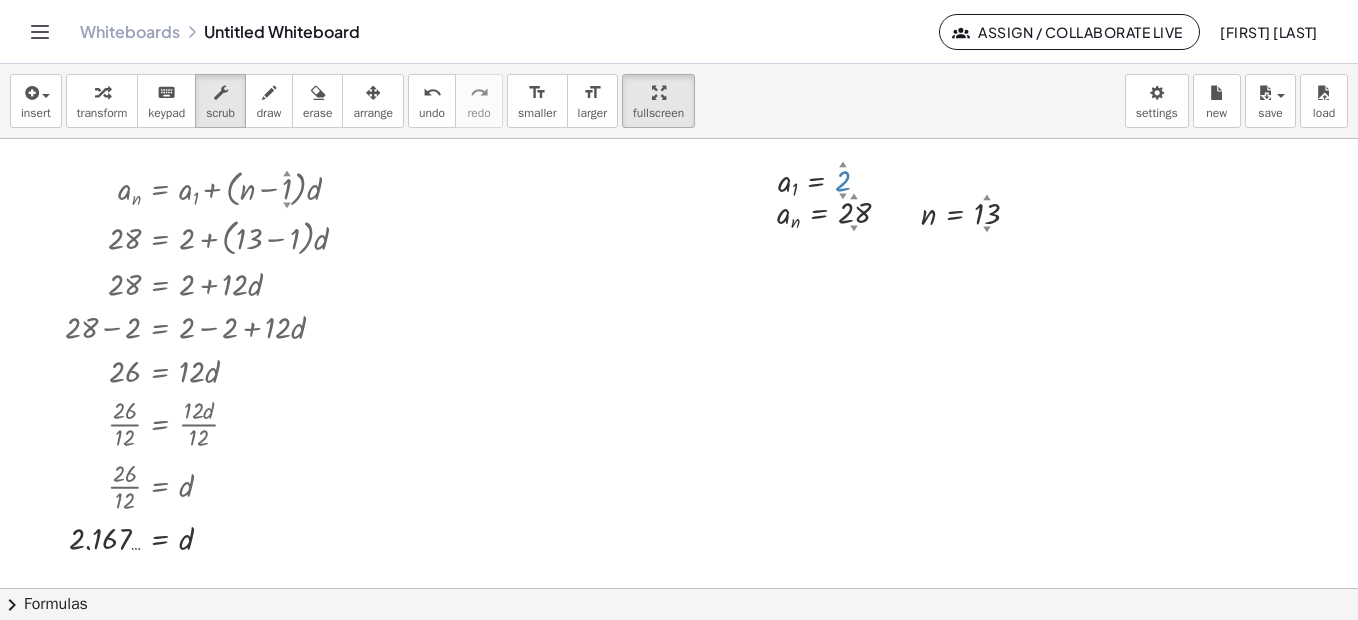 drag, startPoint x: 843, startPoint y: 180, endPoint x: 852, endPoint y: 206, distance: 27.513634 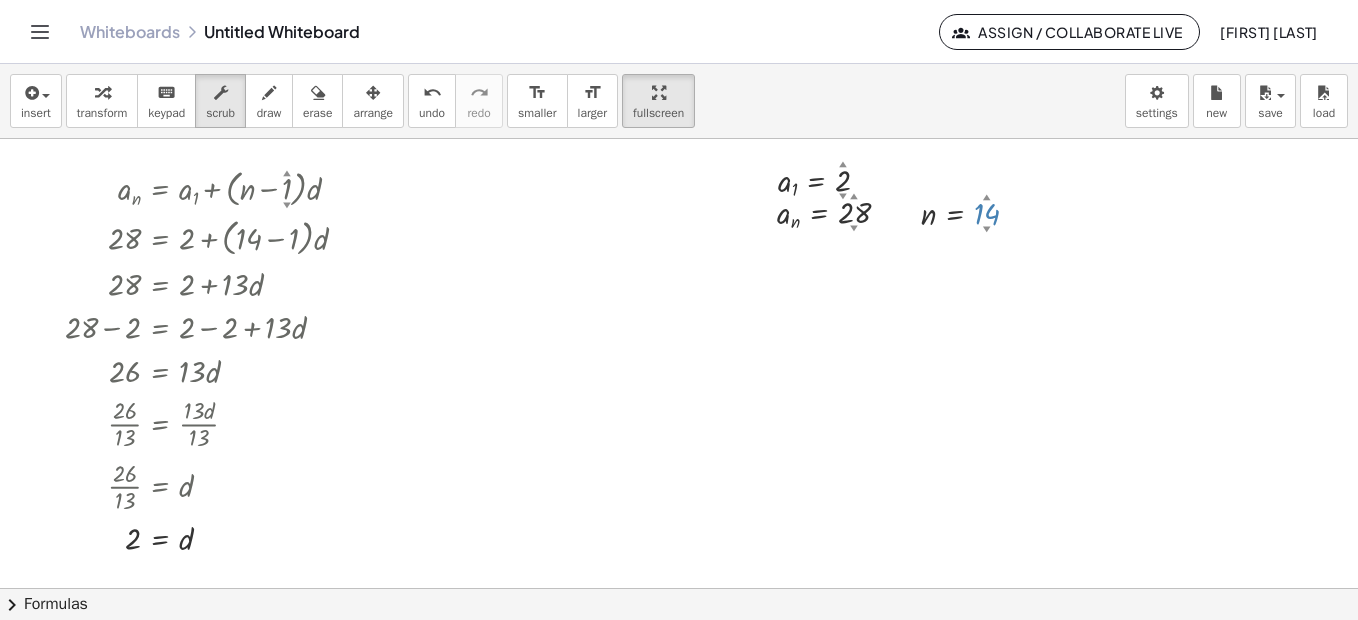 drag, startPoint x: 993, startPoint y: 209, endPoint x: 995, endPoint y: 190, distance: 19.104973 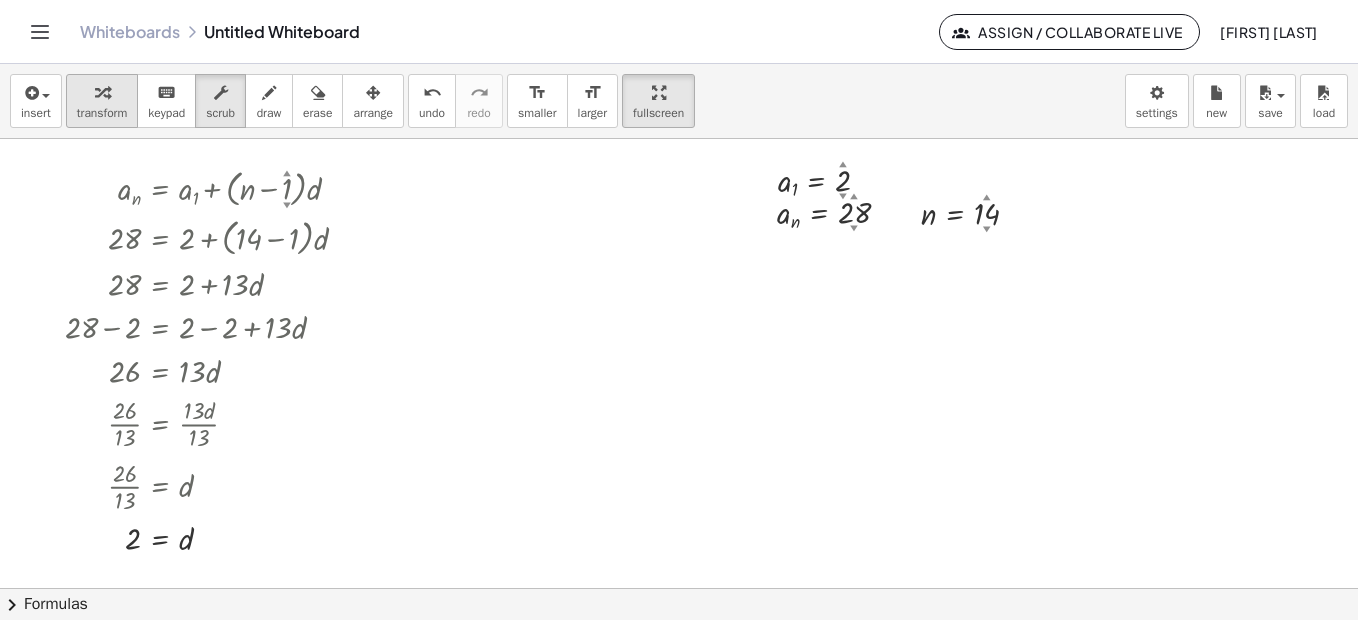 click on "transform" at bounding box center (102, 113) 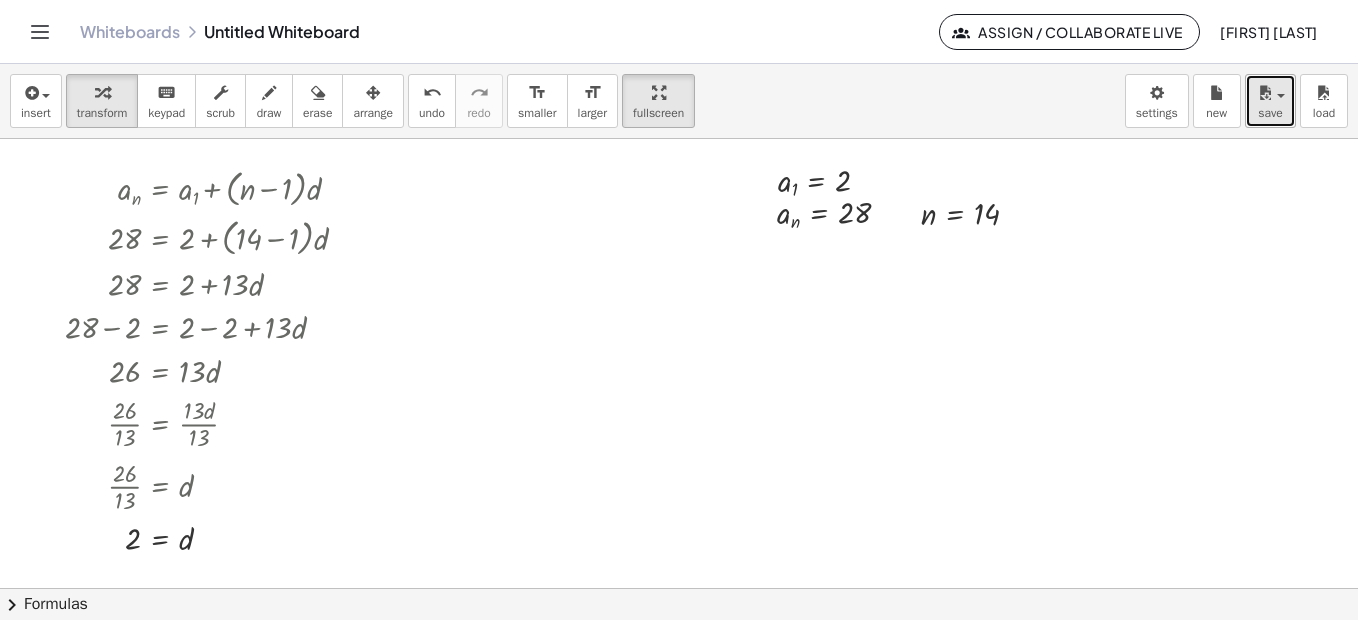 click at bounding box center [1265, 93] 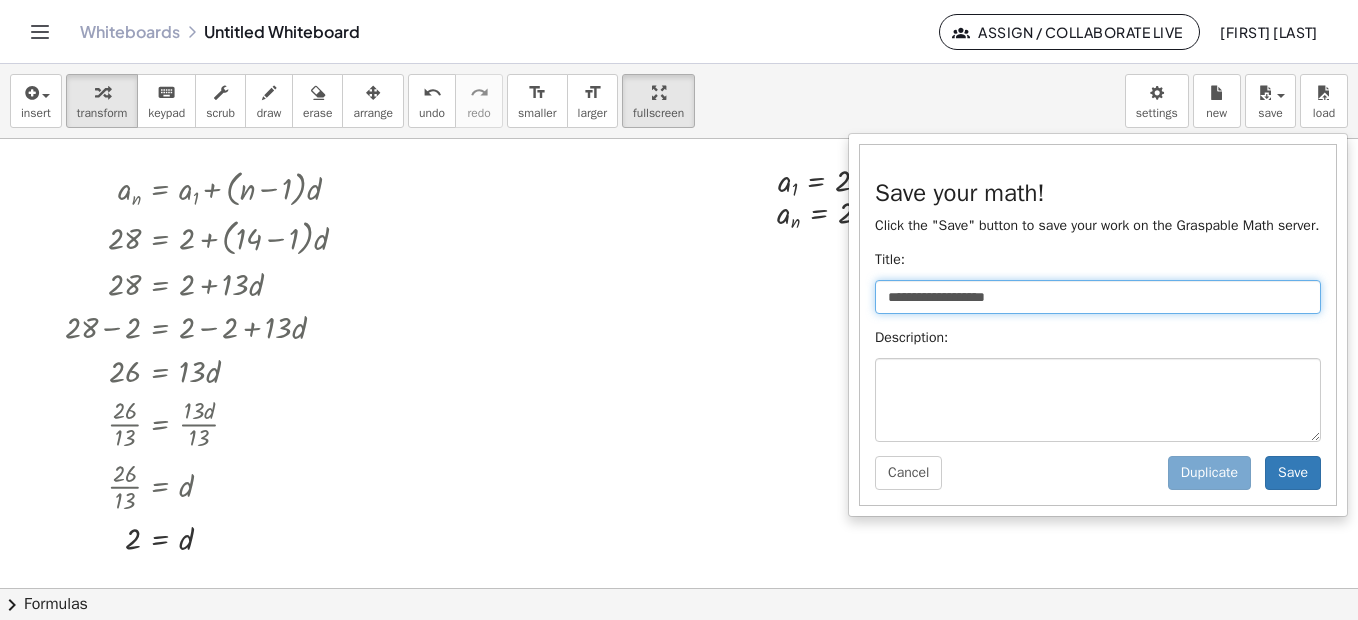 click on "**********" at bounding box center (1098, 297) 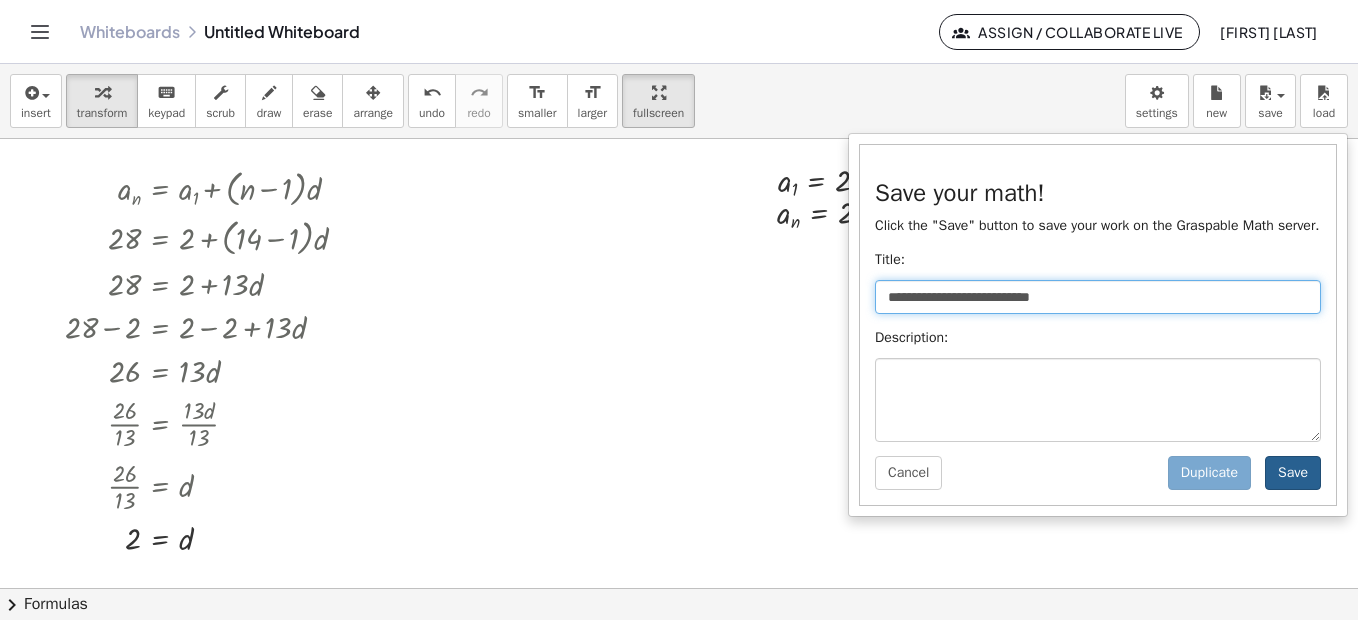 type on "**********" 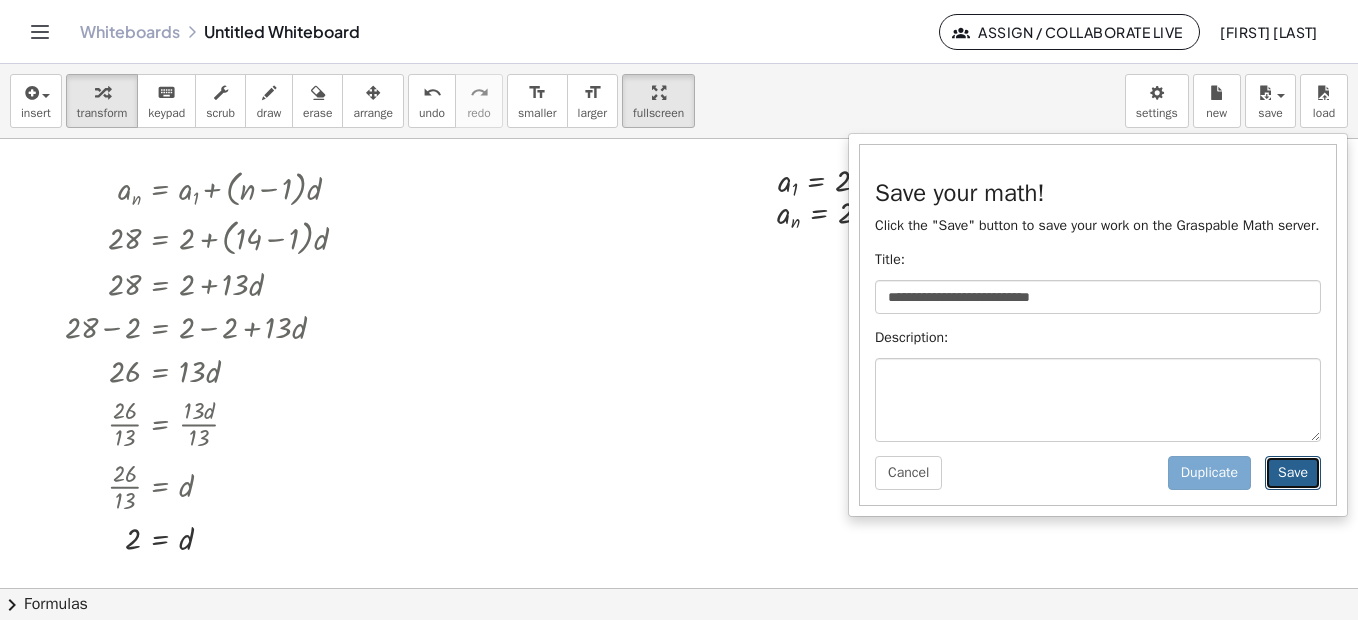 click on "Save" at bounding box center (1293, 473) 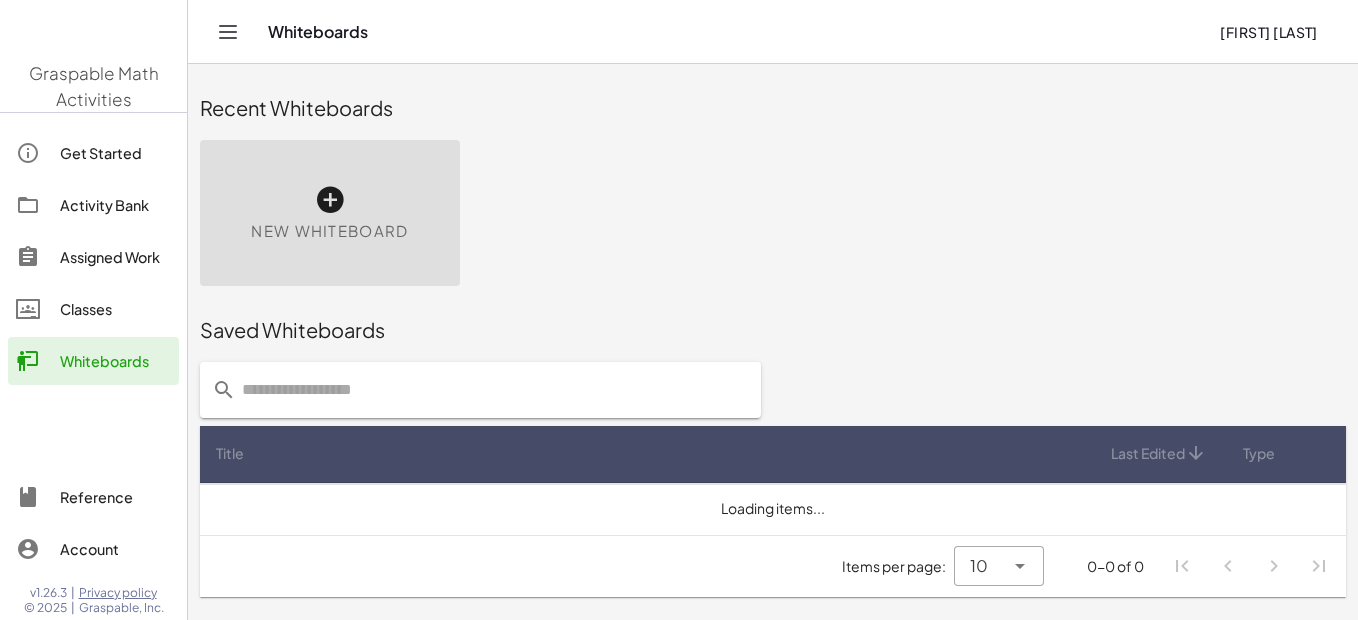 scroll, scrollTop: 0, scrollLeft: 0, axis: both 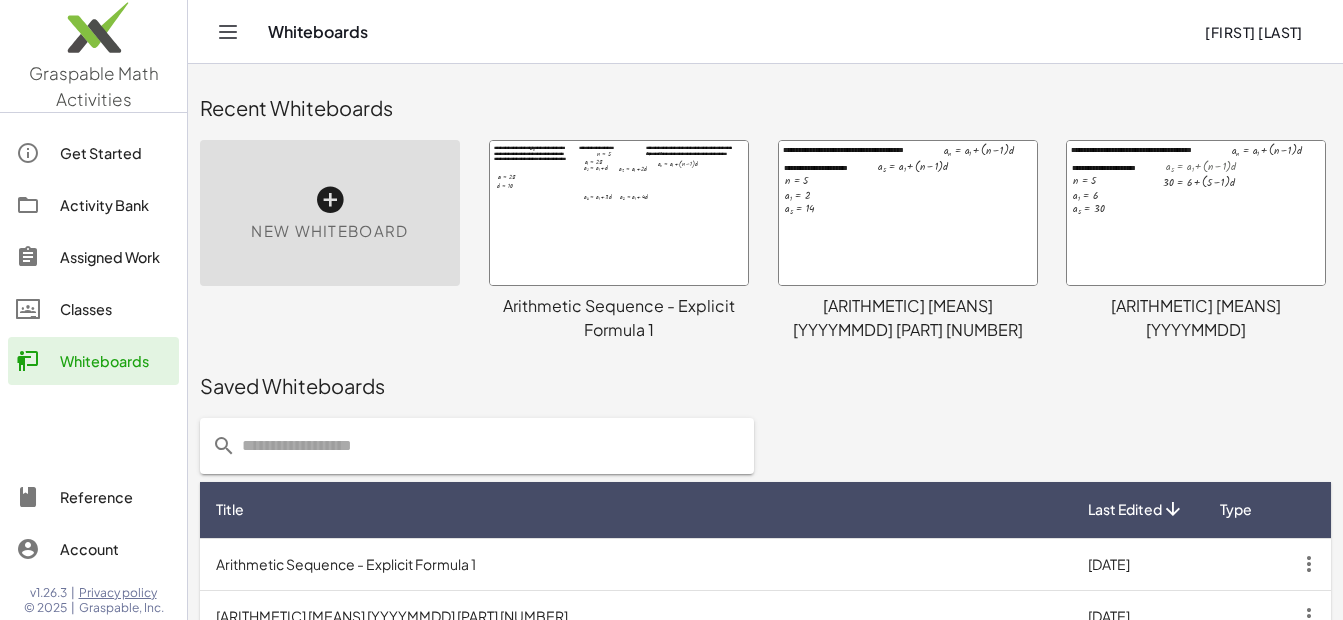 click at bounding box center [908, 213] 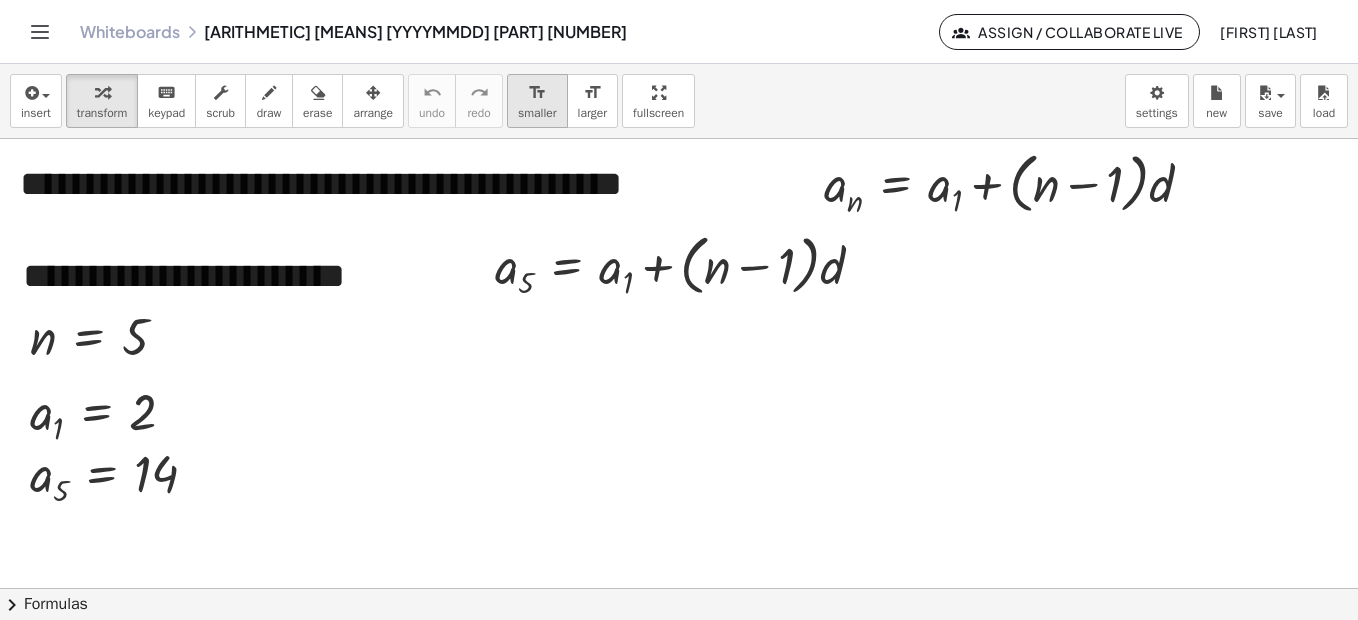 click on "smaller" at bounding box center [537, 113] 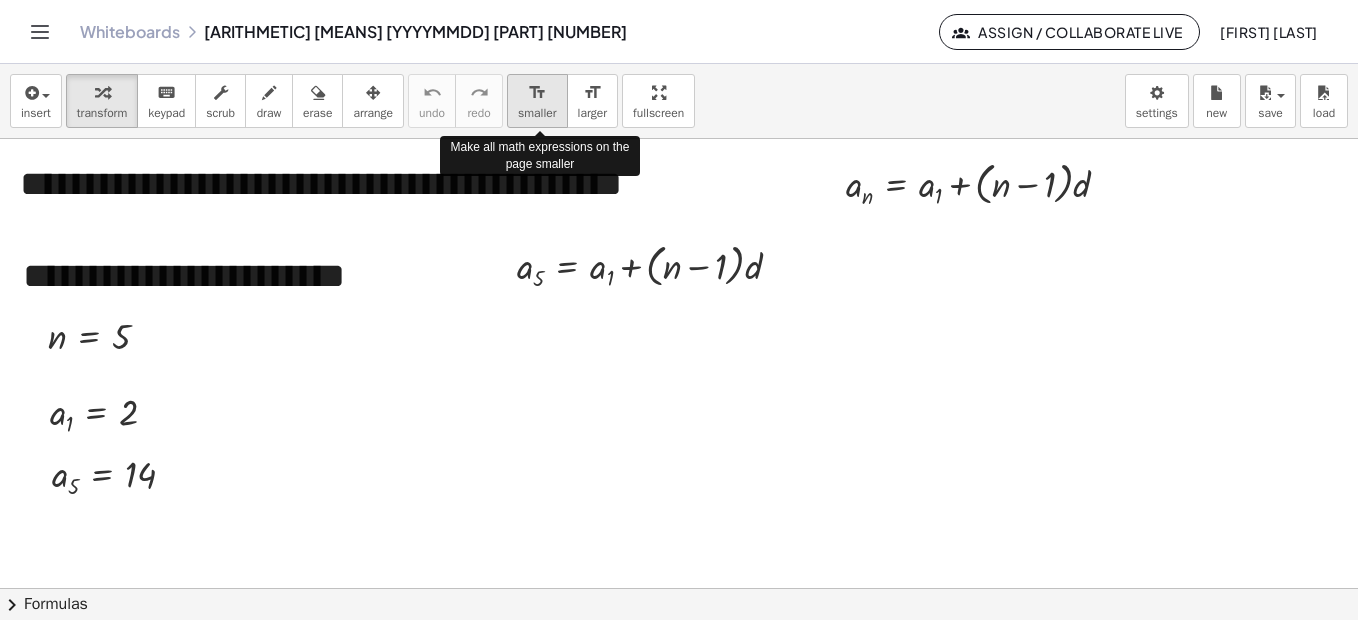 click on "smaller" at bounding box center [537, 113] 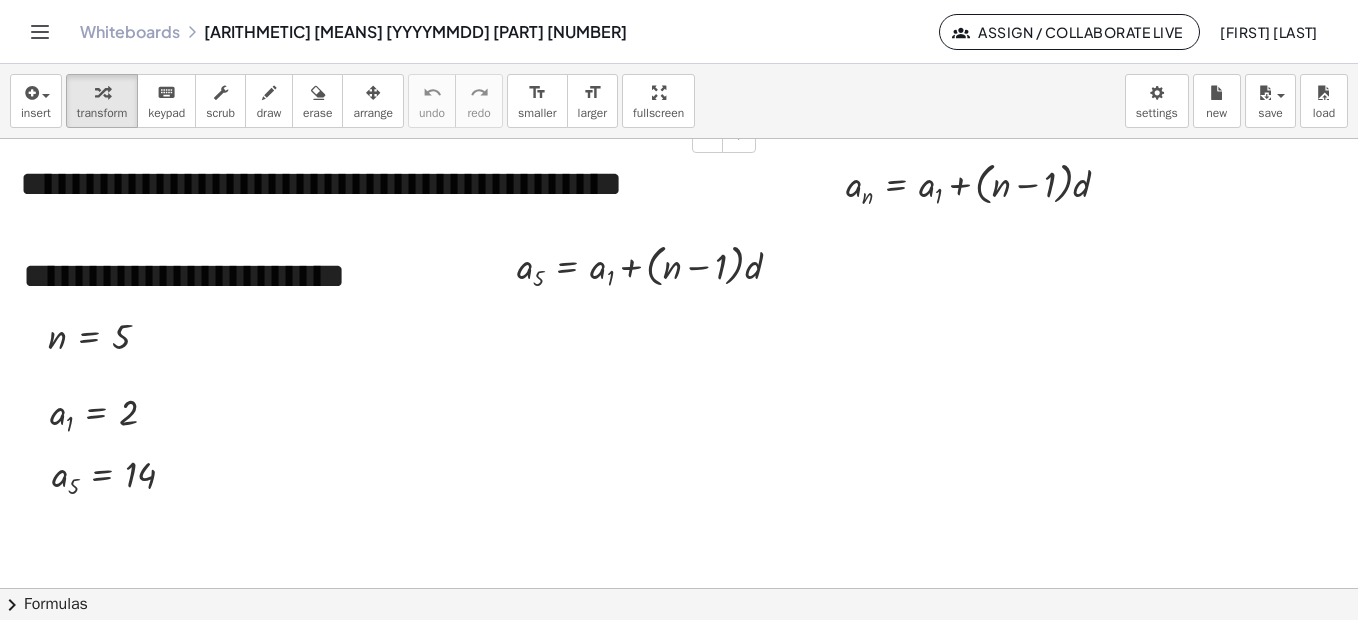 click on "**********" at bounding box center [380, 184] 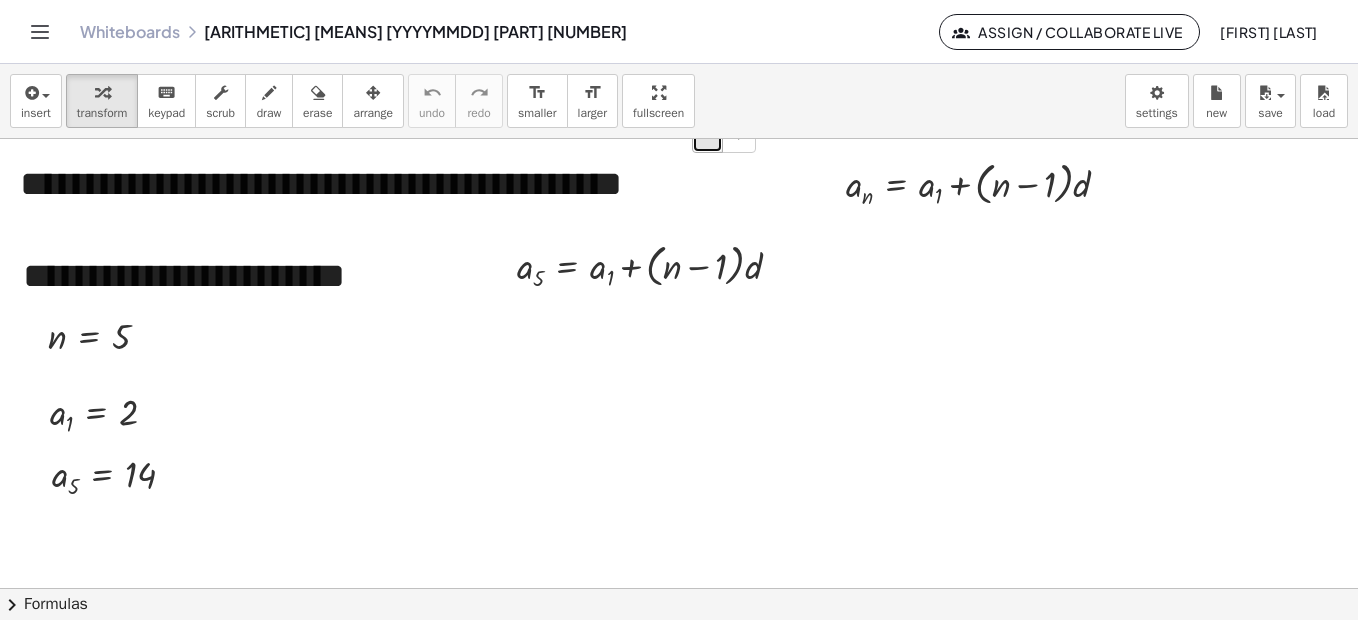 click on "-" at bounding box center [707, 136] 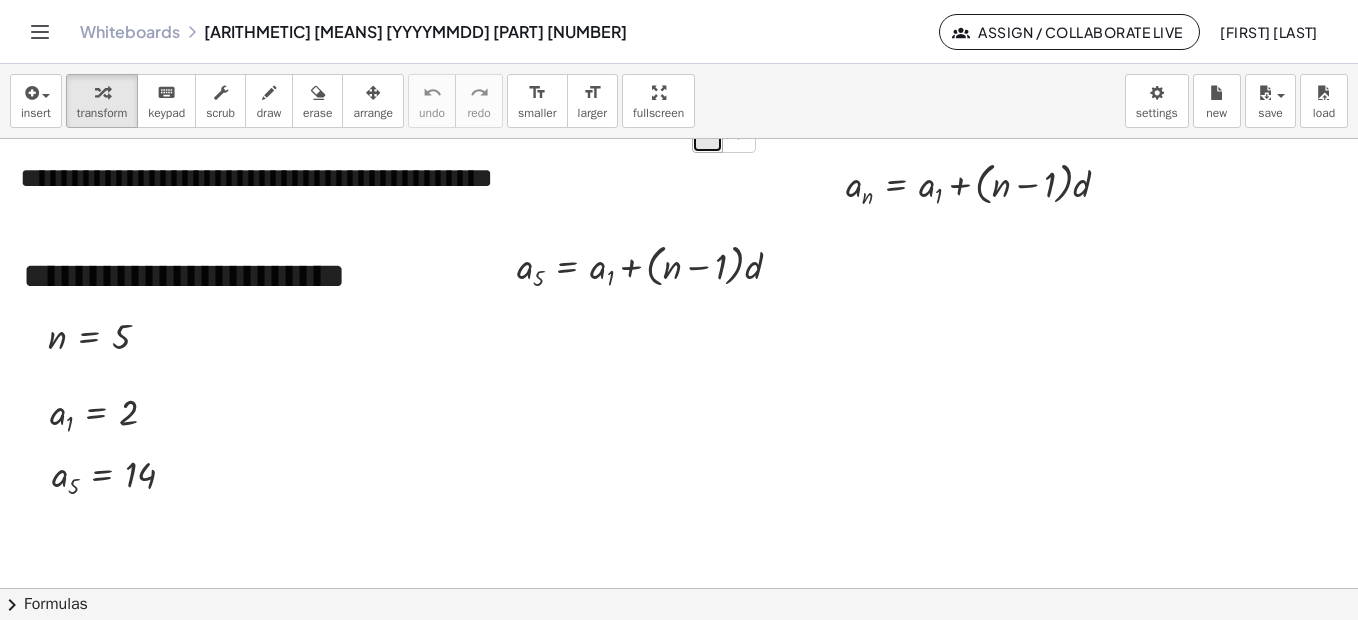 click on "-" at bounding box center (707, 136) 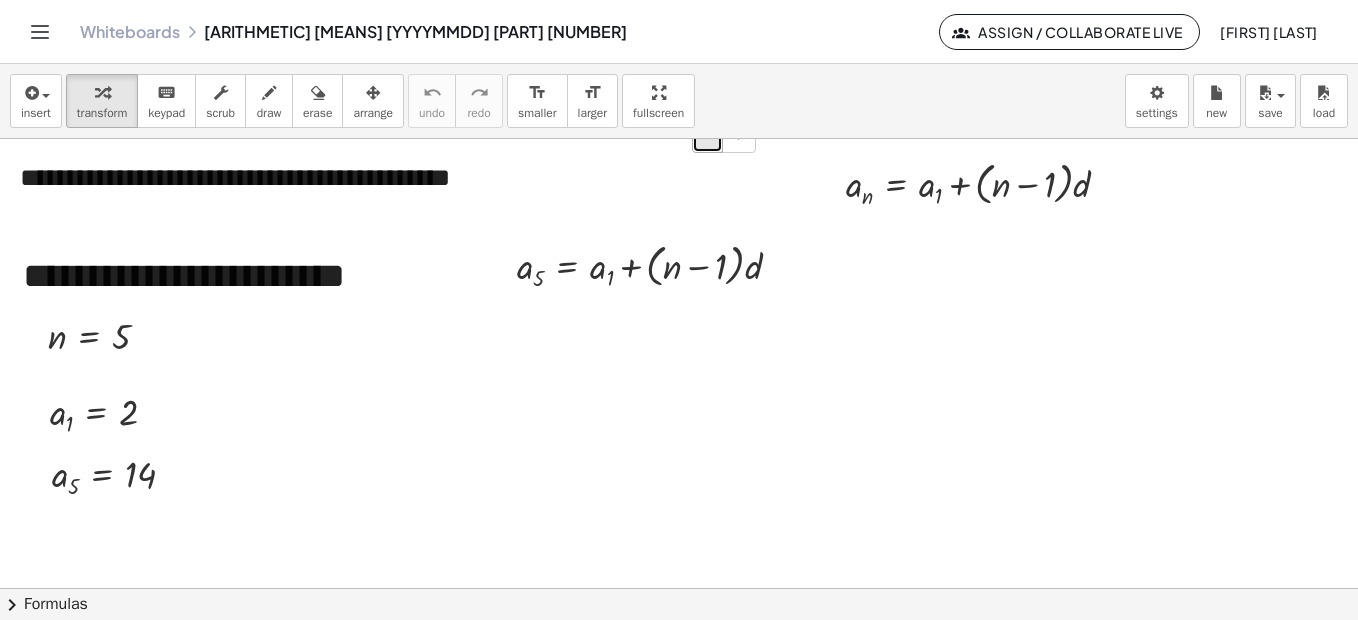 click on "-" at bounding box center [707, 136] 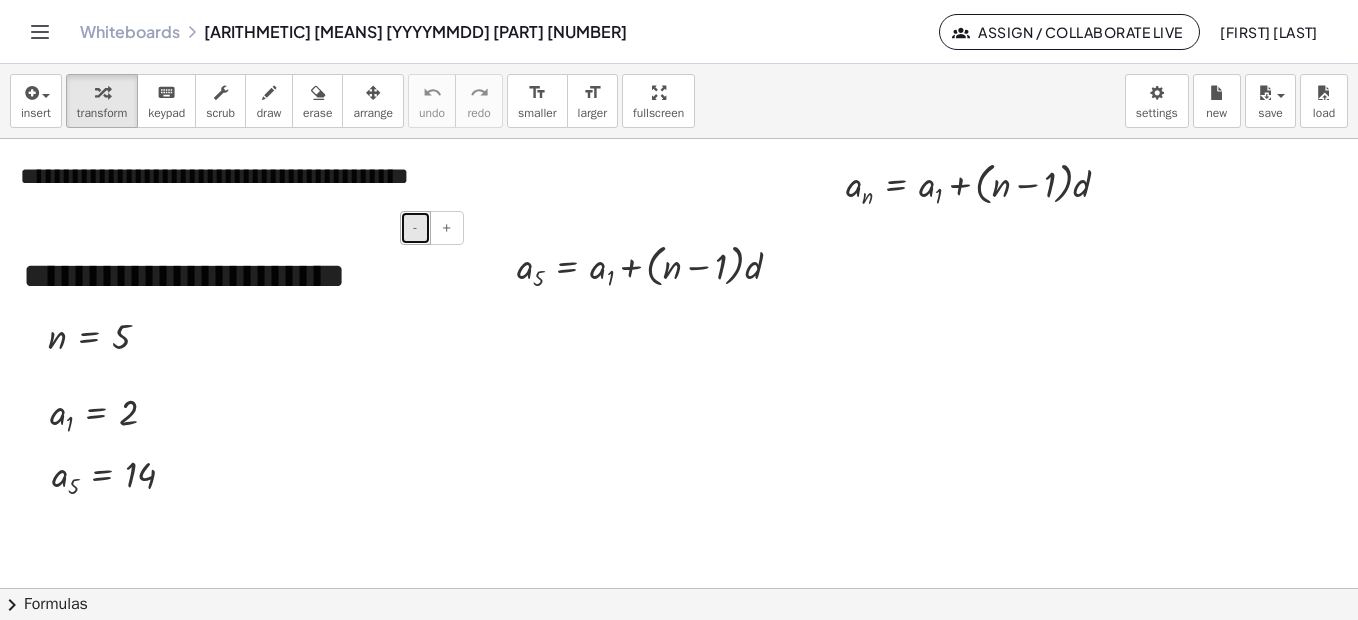 click on "-" at bounding box center (415, 228) 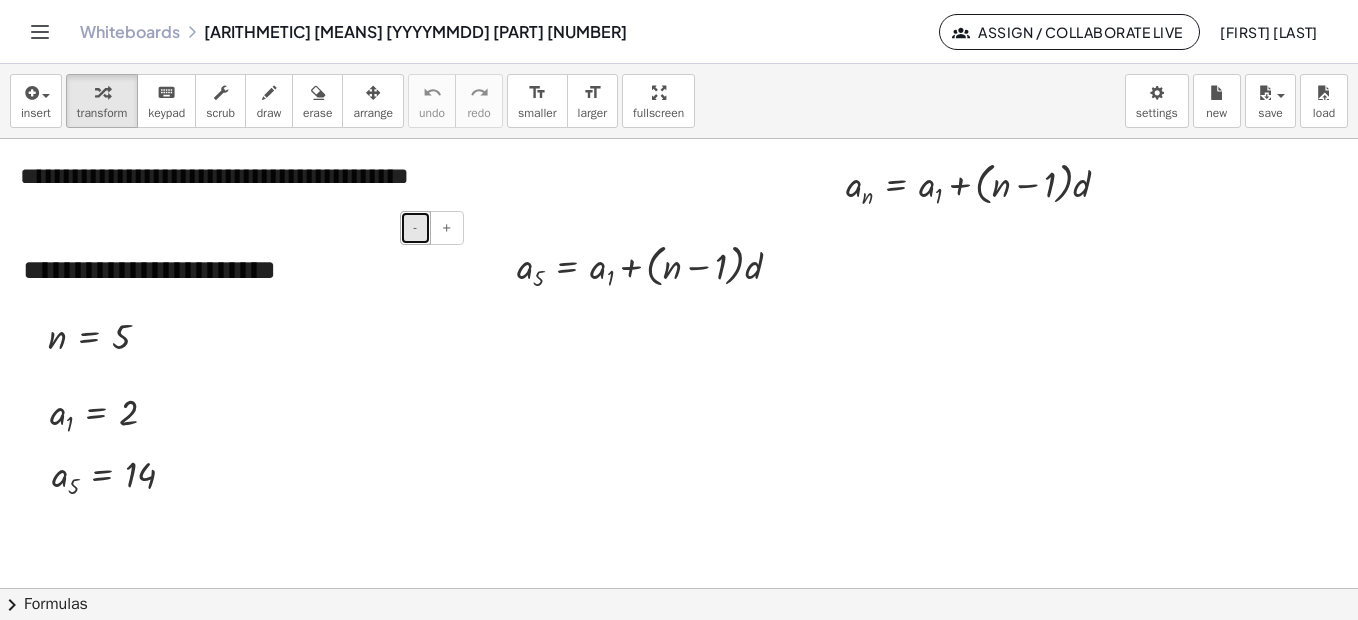 click on "-" at bounding box center (415, 228) 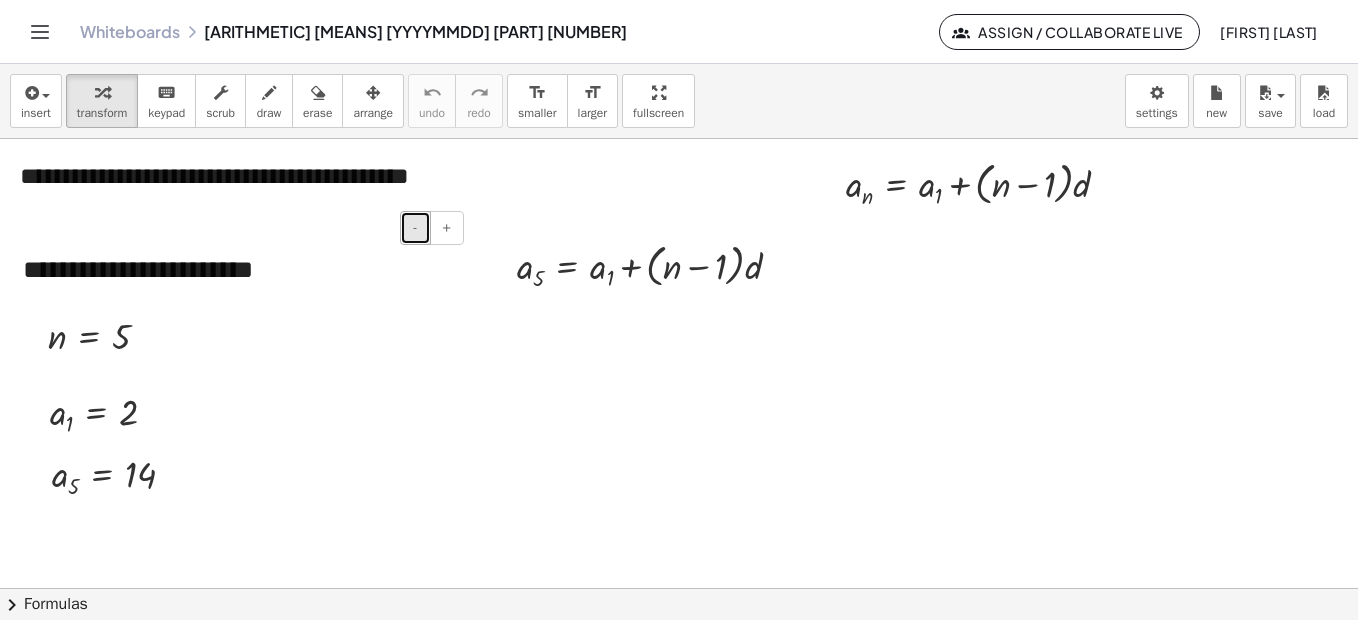 click on "-" at bounding box center (415, 228) 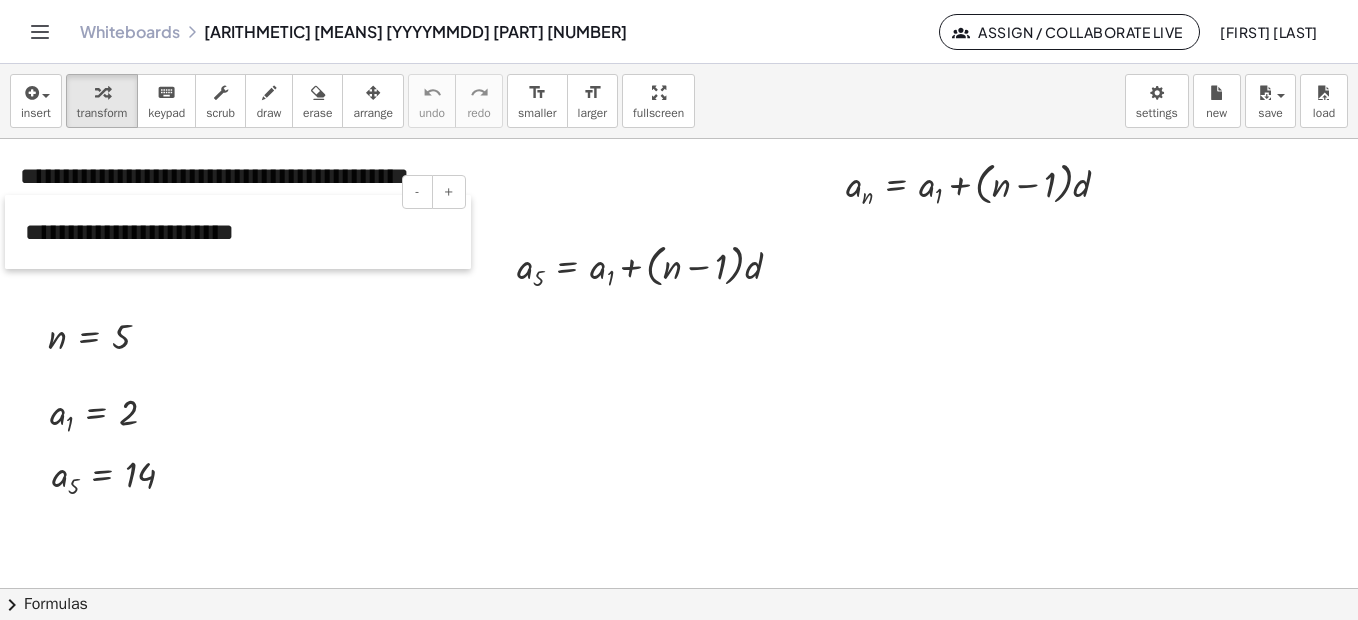 drag, startPoint x: 21, startPoint y: 247, endPoint x: 23, endPoint y: 211, distance: 36.05551 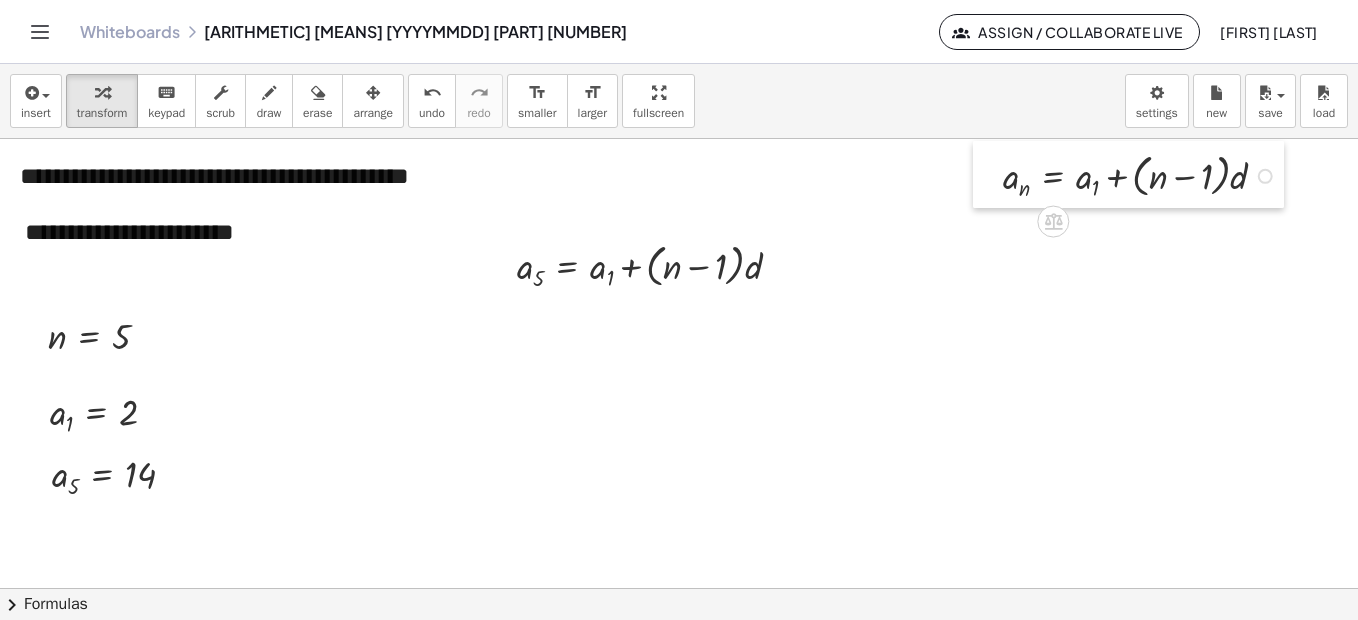 drag, startPoint x: 827, startPoint y: 162, endPoint x: 984, endPoint y: 154, distance: 157.20369 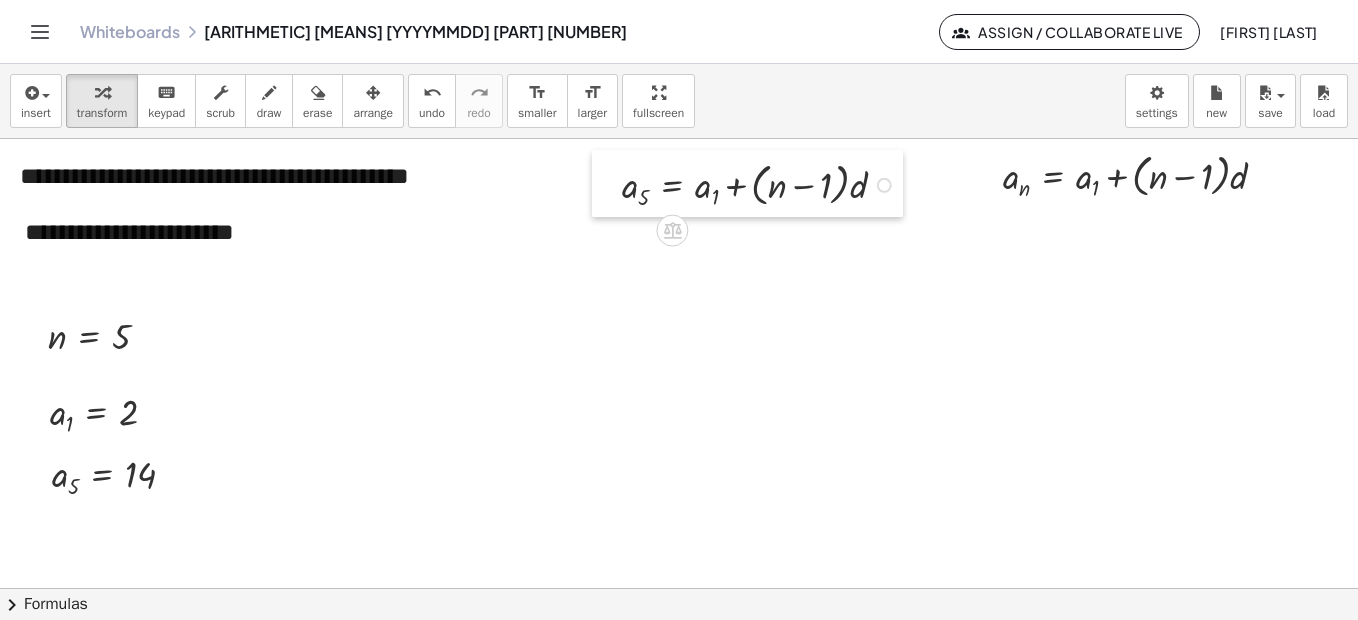 drag, startPoint x: 503, startPoint y: 238, endPoint x: 608, endPoint y: 157, distance: 132.61221 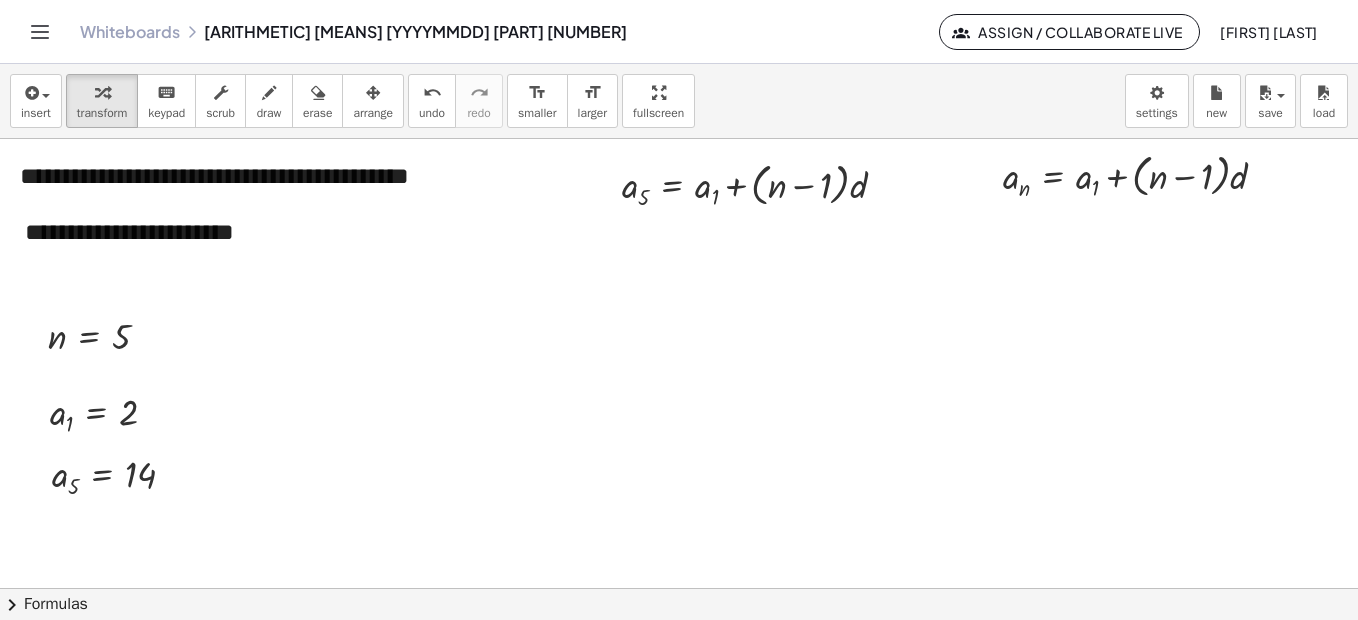 drag, startPoint x: 523, startPoint y: 377, endPoint x: 612, endPoint y: 406, distance: 93.60555 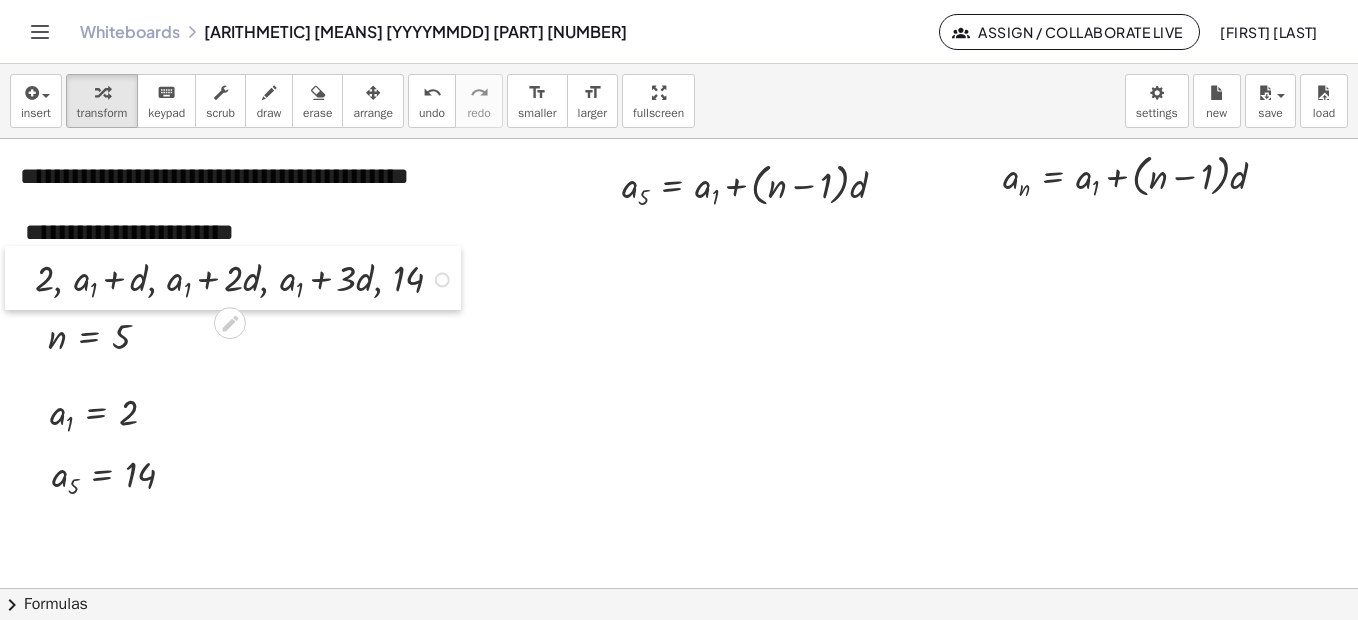 drag, startPoint x: 742, startPoint y: 492, endPoint x: 27, endPoint y: 252, distance: 754.2049 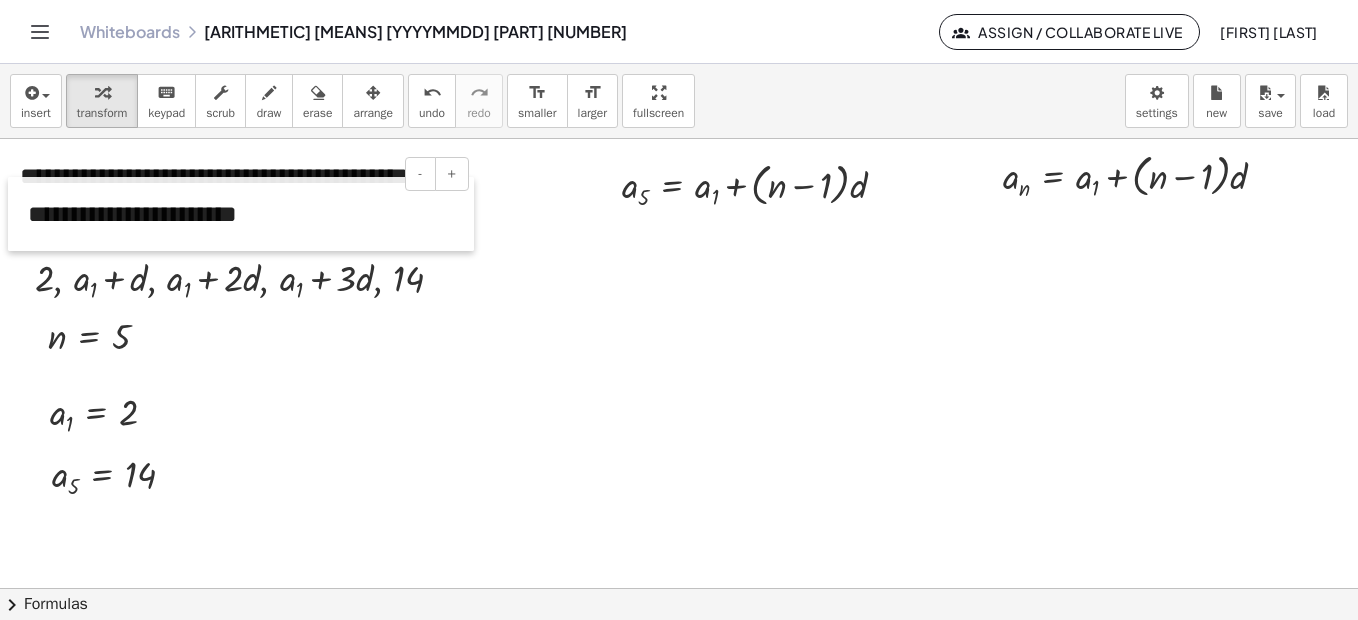 drag, startPoint x: 11, startPoint y: 218, endPoint x: 14, endPoint y: 200, distance: 18.248287 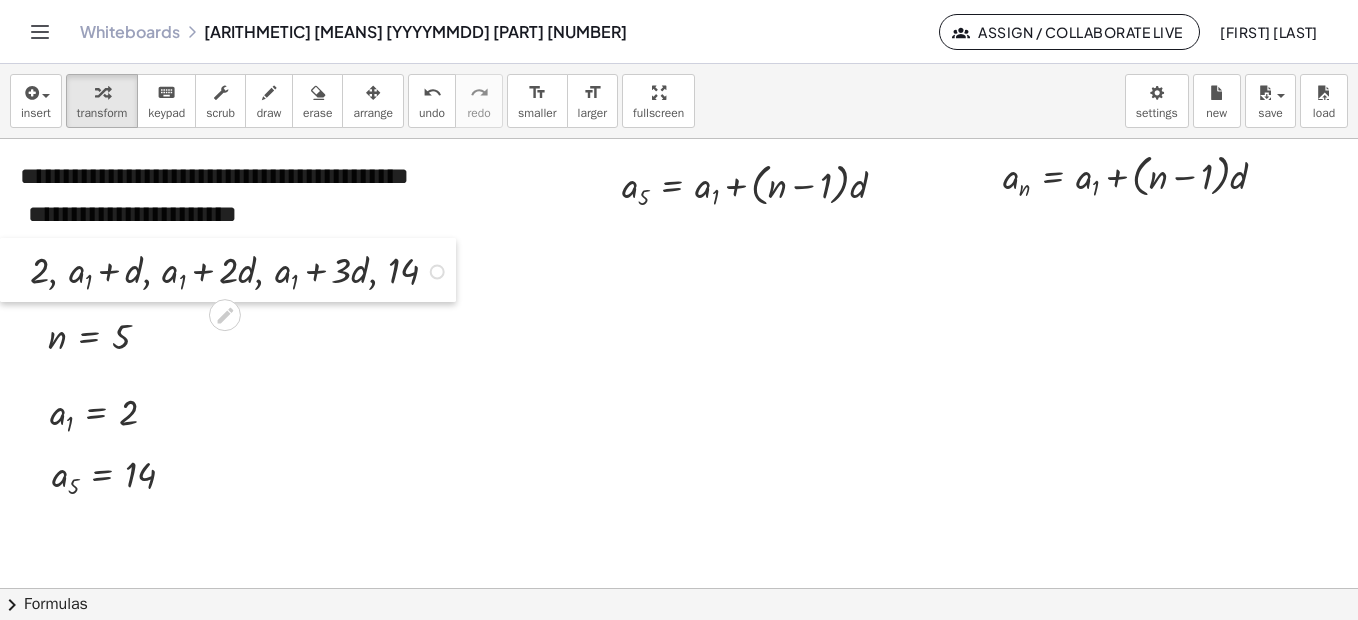 drag, startPoint x: 22, startPoint y: 252, endPoint x: 14, endPoint y: 244, distance: 11.313708 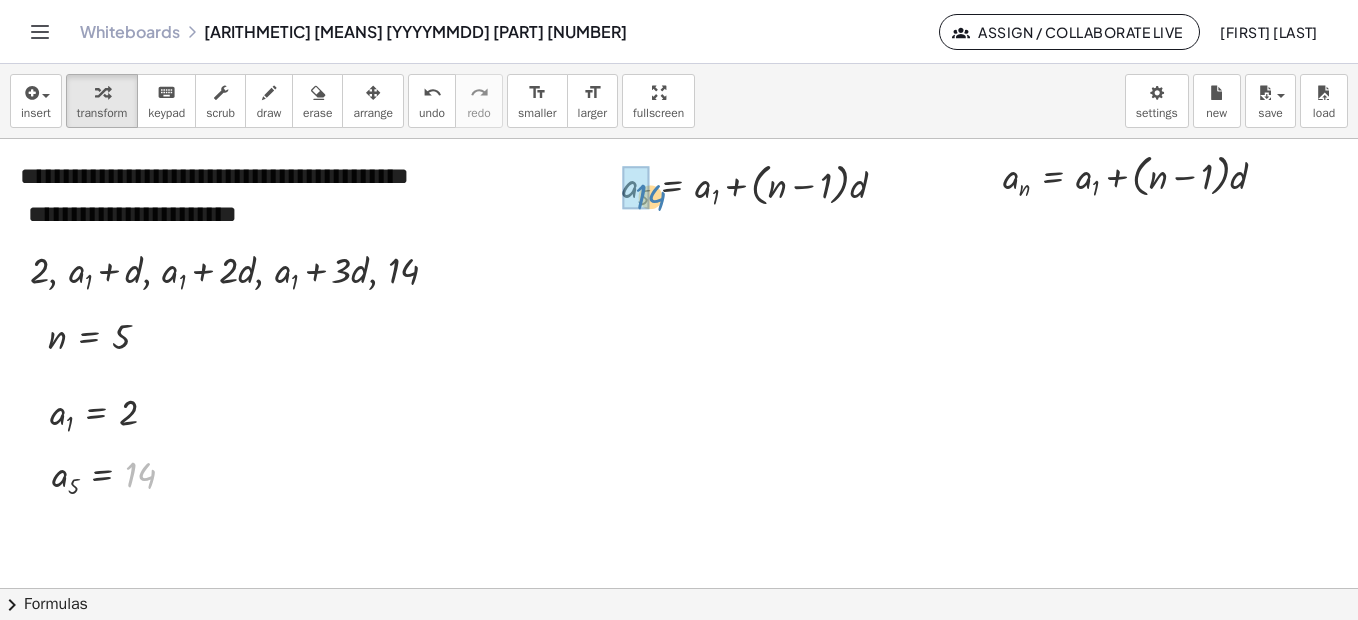 drag, startPoint x: 143, startPoint y: 479, endPoint x: 645, endPoint y: 200, distance: 574.32135 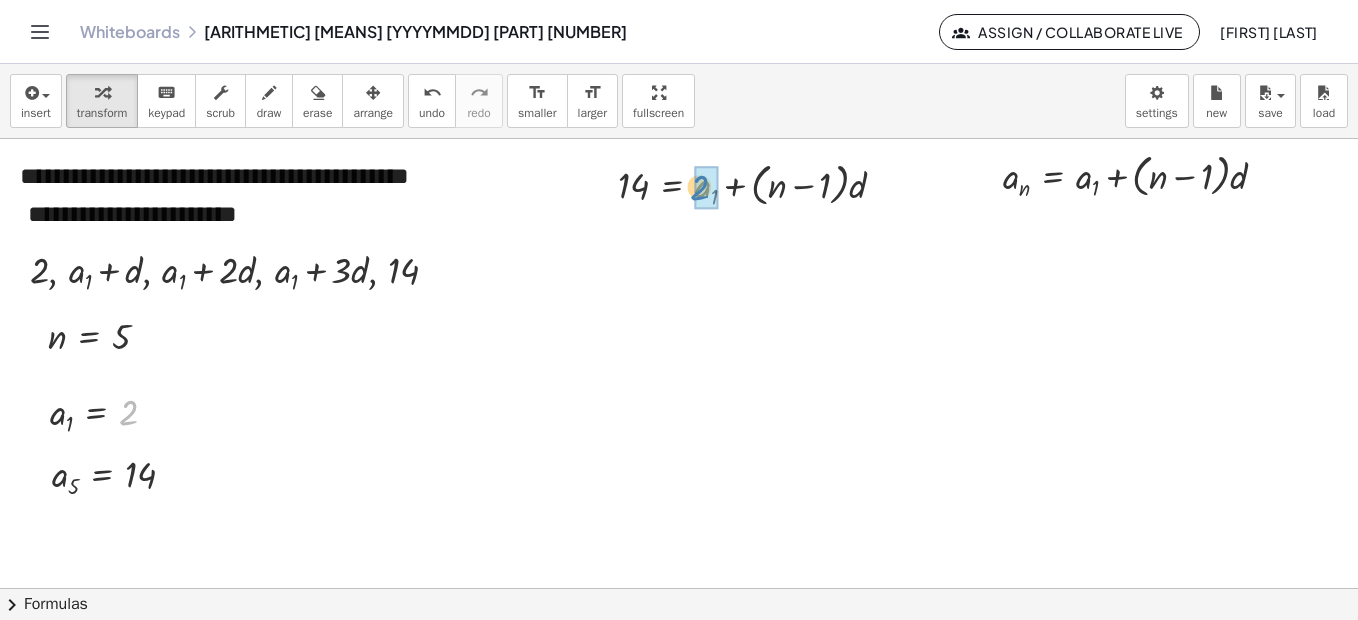 drag, startPoint x: 131, startPoint y: 413, endPoint x: 703, endPoint y: 187, distance: 615.02844 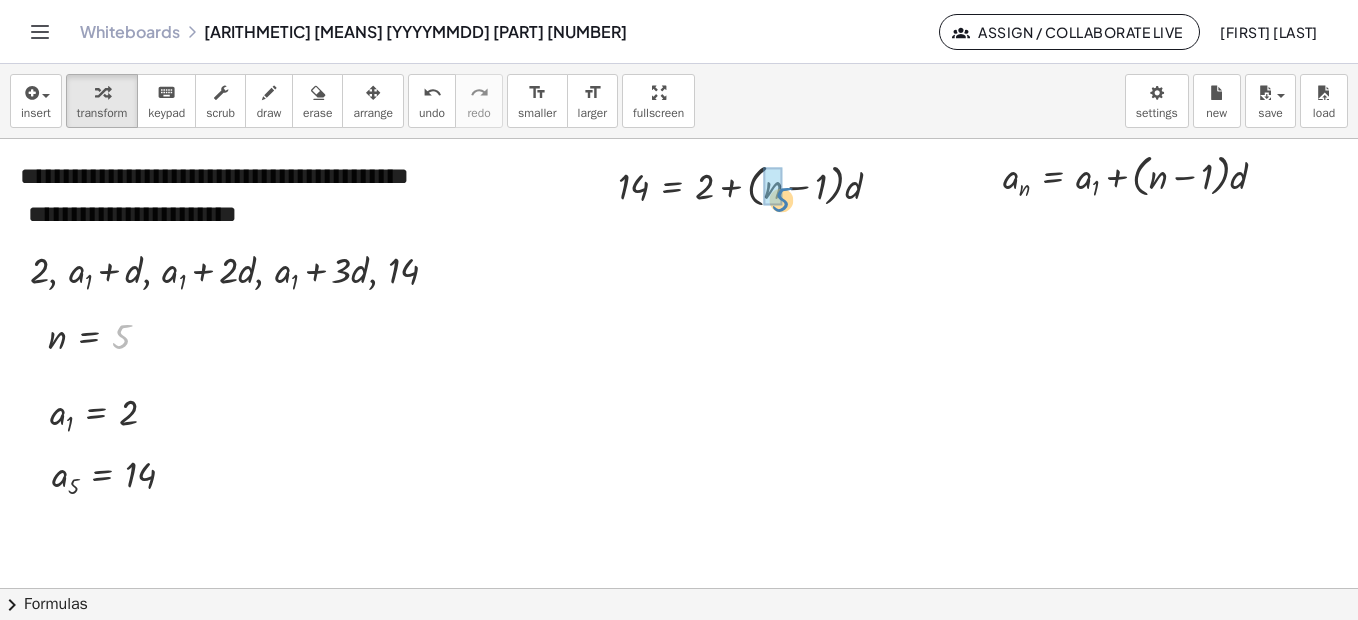 drag, startPoint x: 121, startPoint y: 343, endPoint x: 780, endPoint y: 207, distance: 672.8871 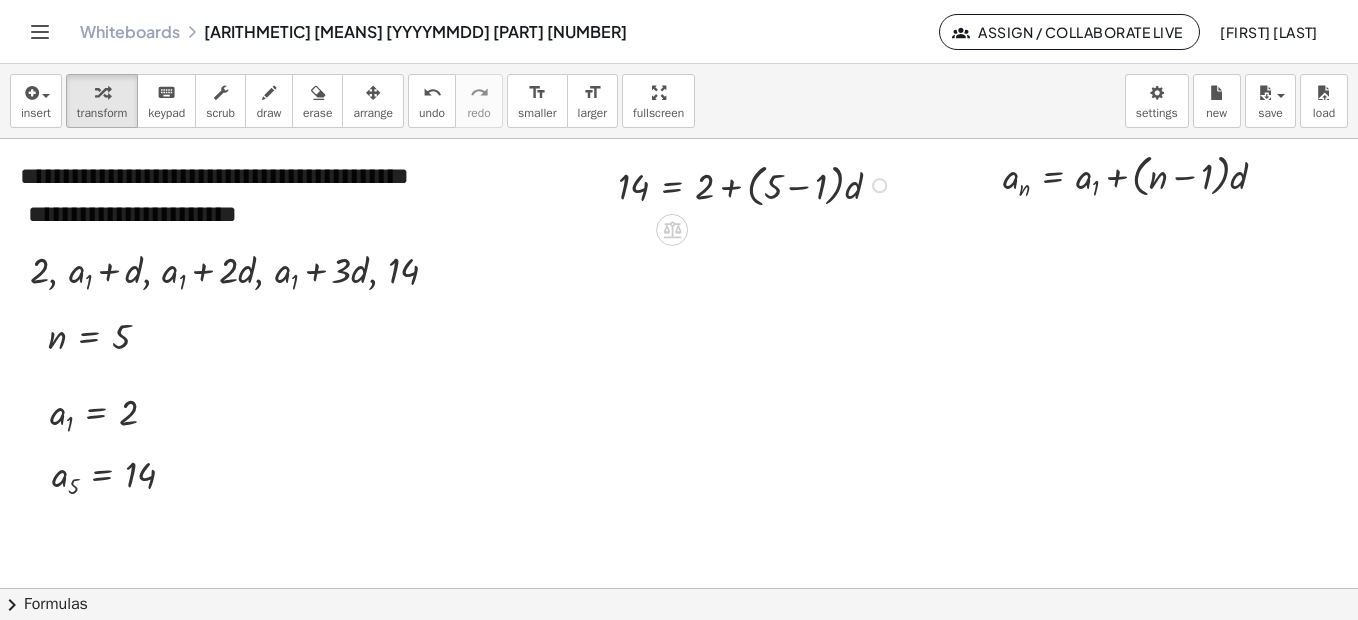click at bounding box center (757, 184) 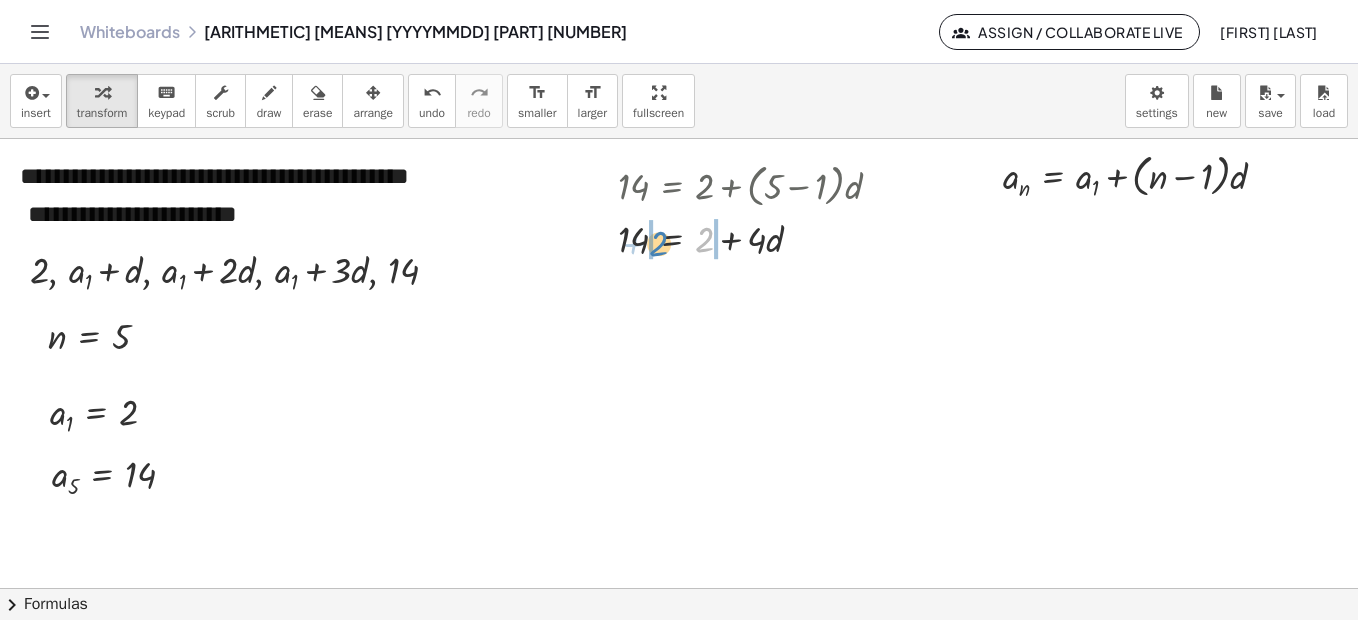 drag, startPoint x: 700, startPoint y: 249, endPoint x: 654, endPoint y: 253, distance: 46.173584 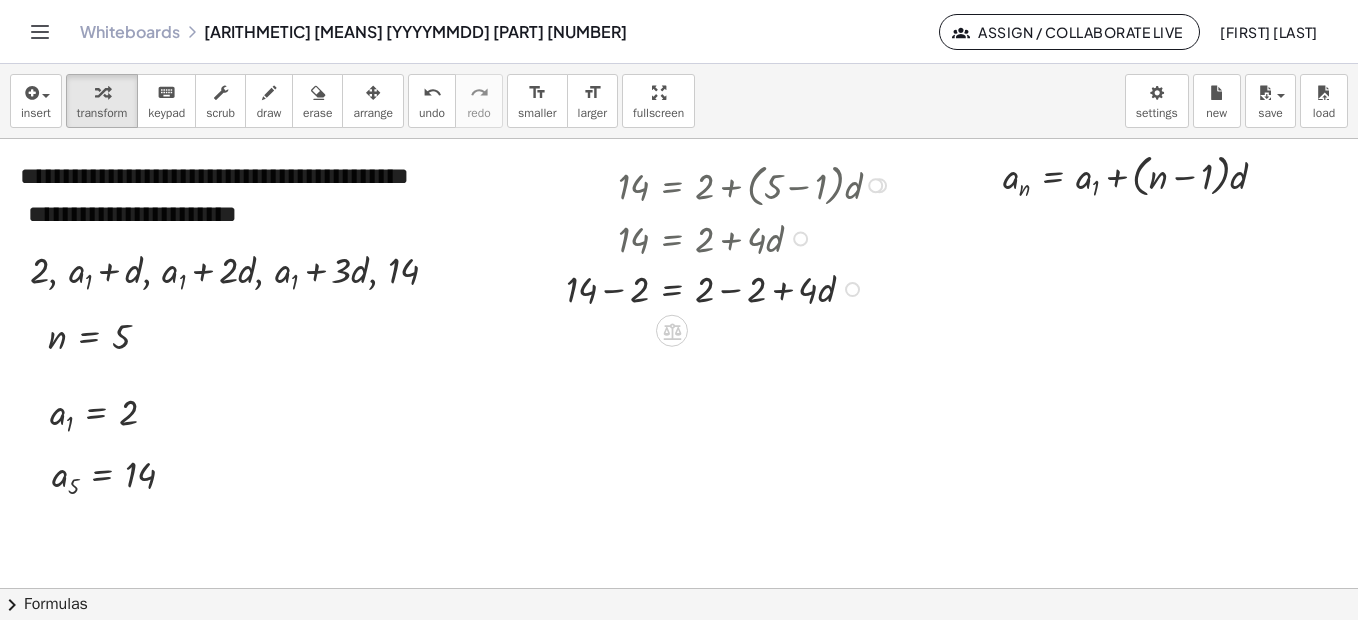 click at bounding box center [731, 287] 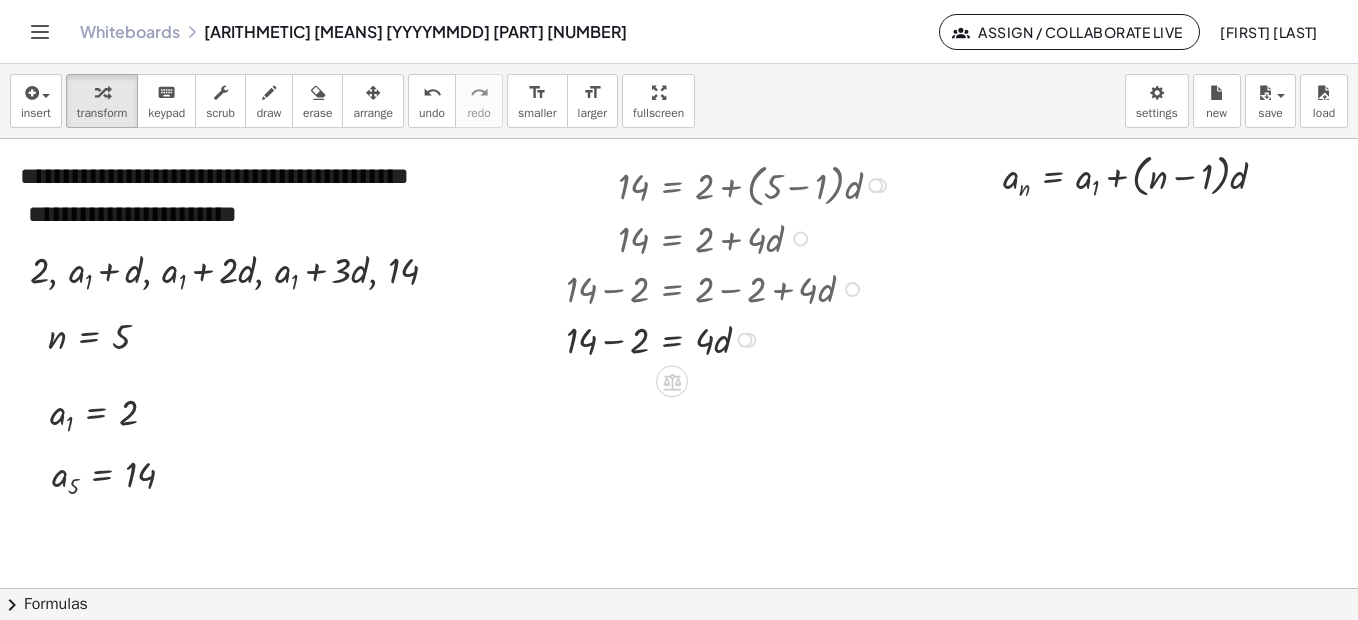 click at bounding box center (731, 338) 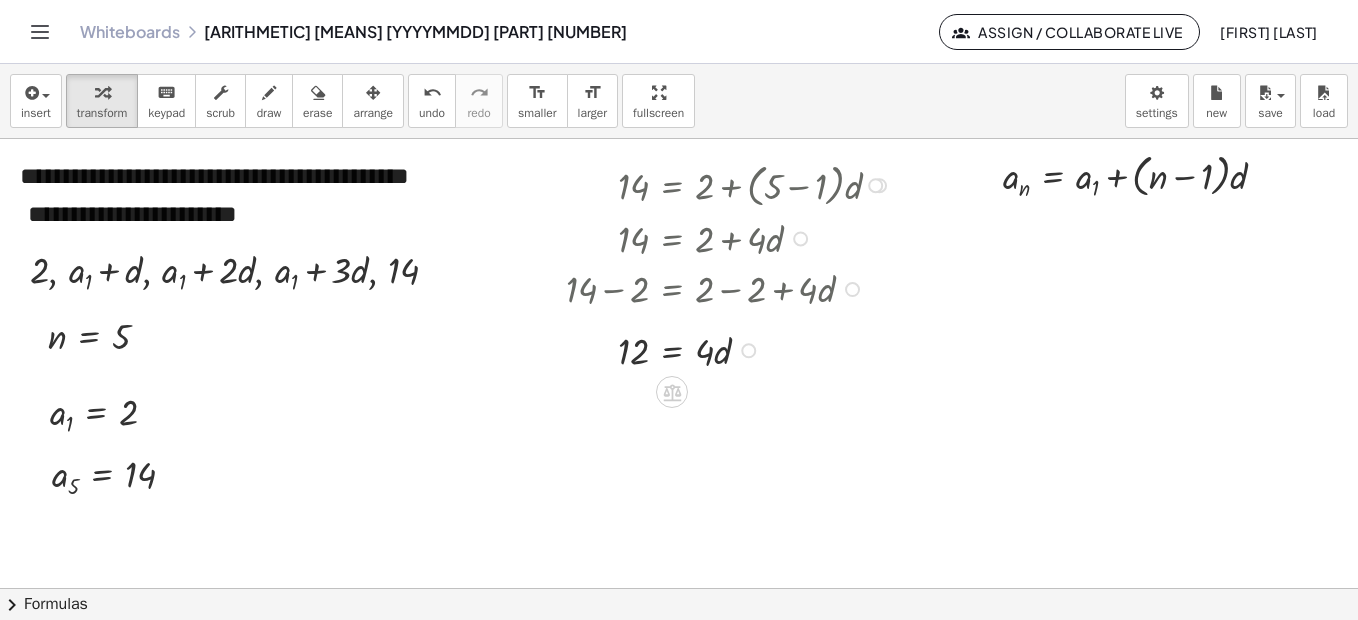 drag, startPoint x: 746, startPoint y: 389, endPoint x: 751, endPoint y: 344, distance: 45.276924 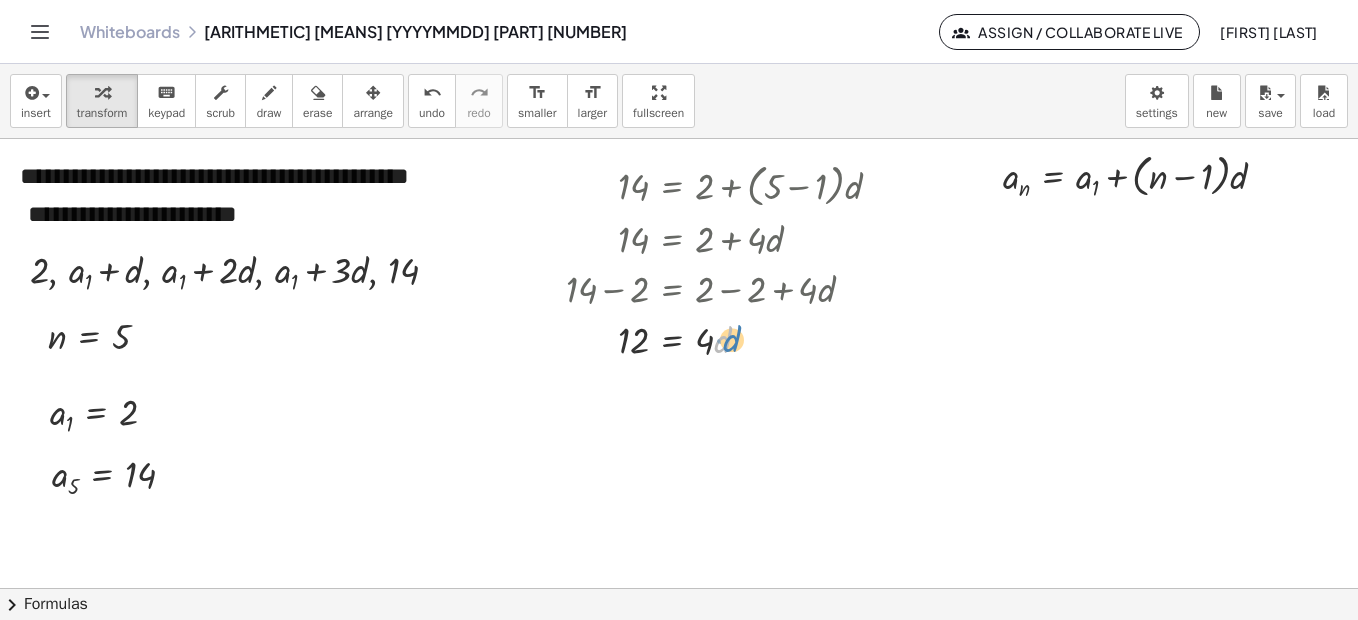 drag, startPoint x: 719, startPoint y: 344, endPoint x: 731, endPoint y: 342, distance: 12.165525 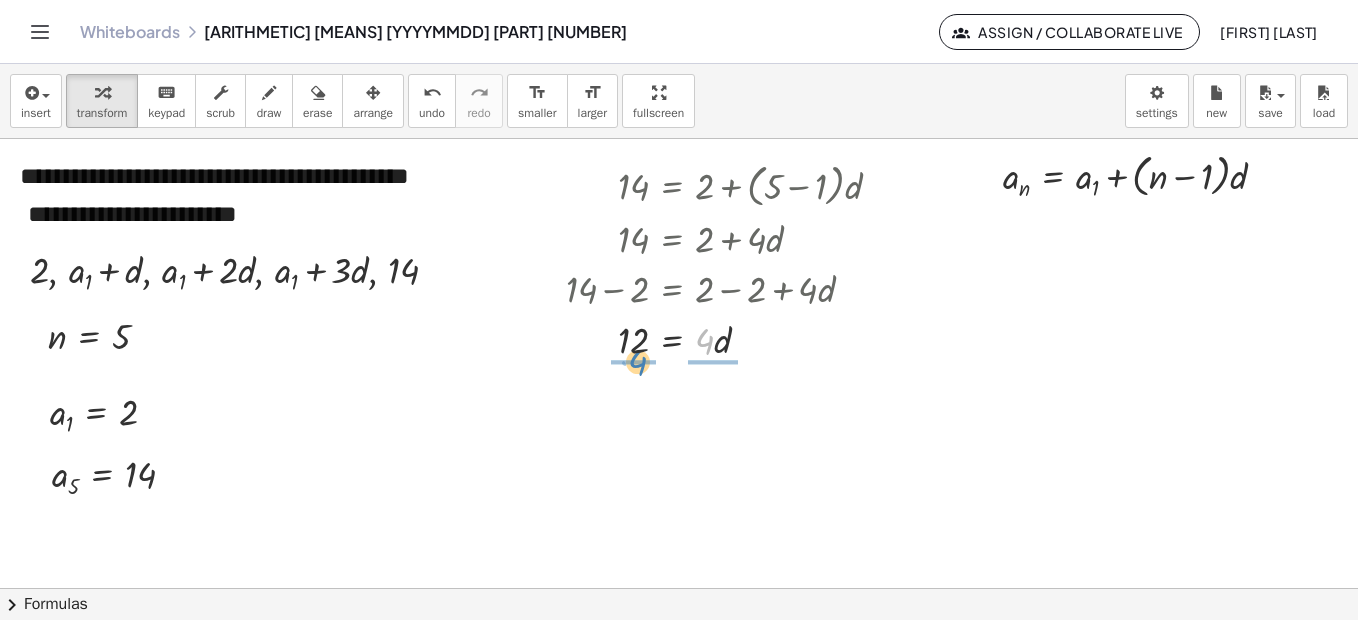 drag, startPoint x: 707, startPoint y: 341, endPoint x: 640, endPoint y: 363, distance: 70.5195 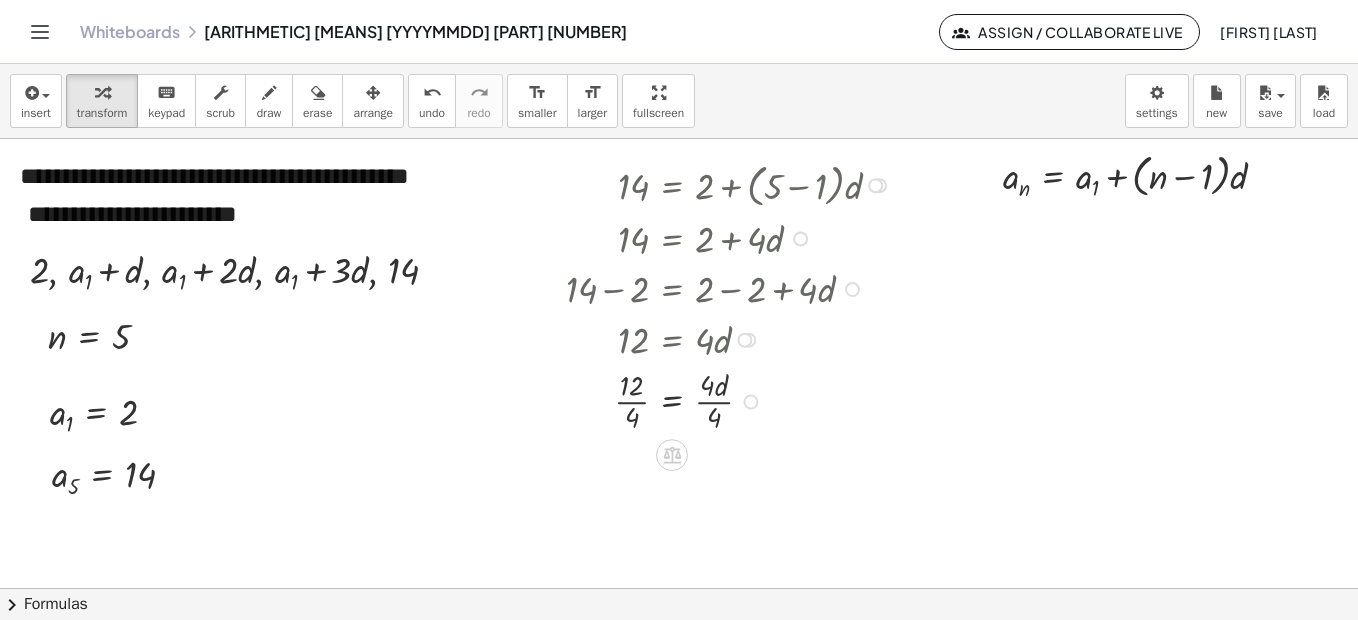 click at bounding box center (731, 400) 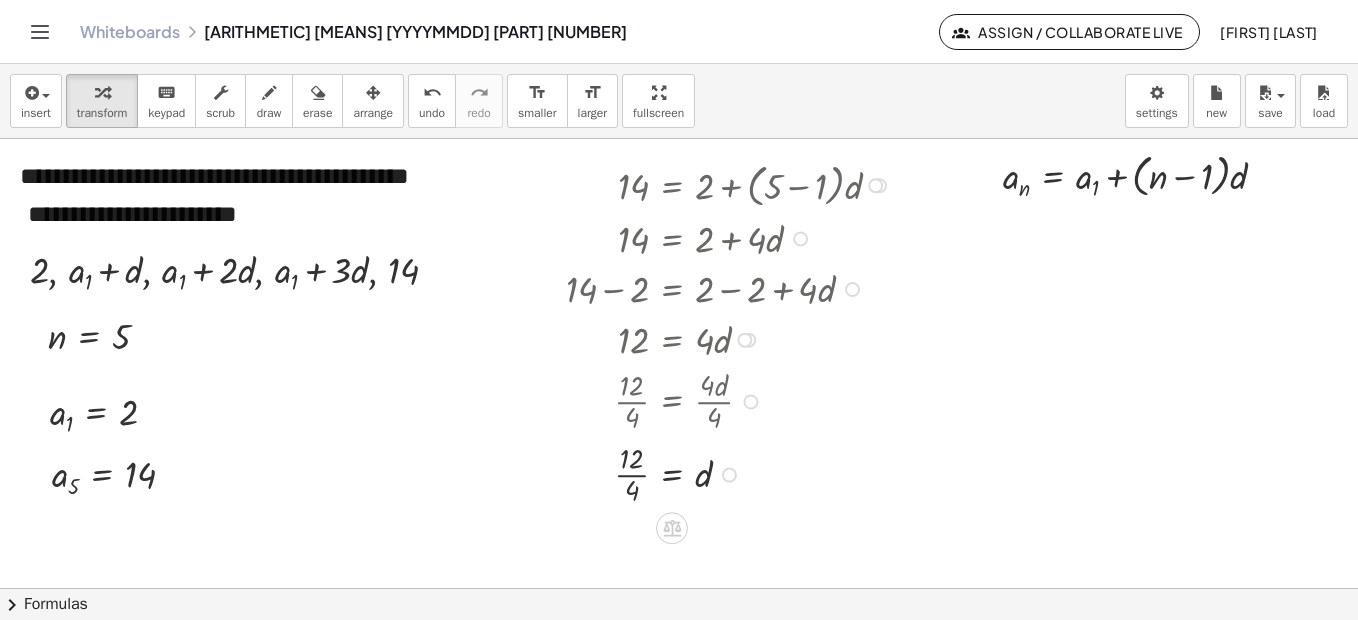 click at bounding box center [731, 473] 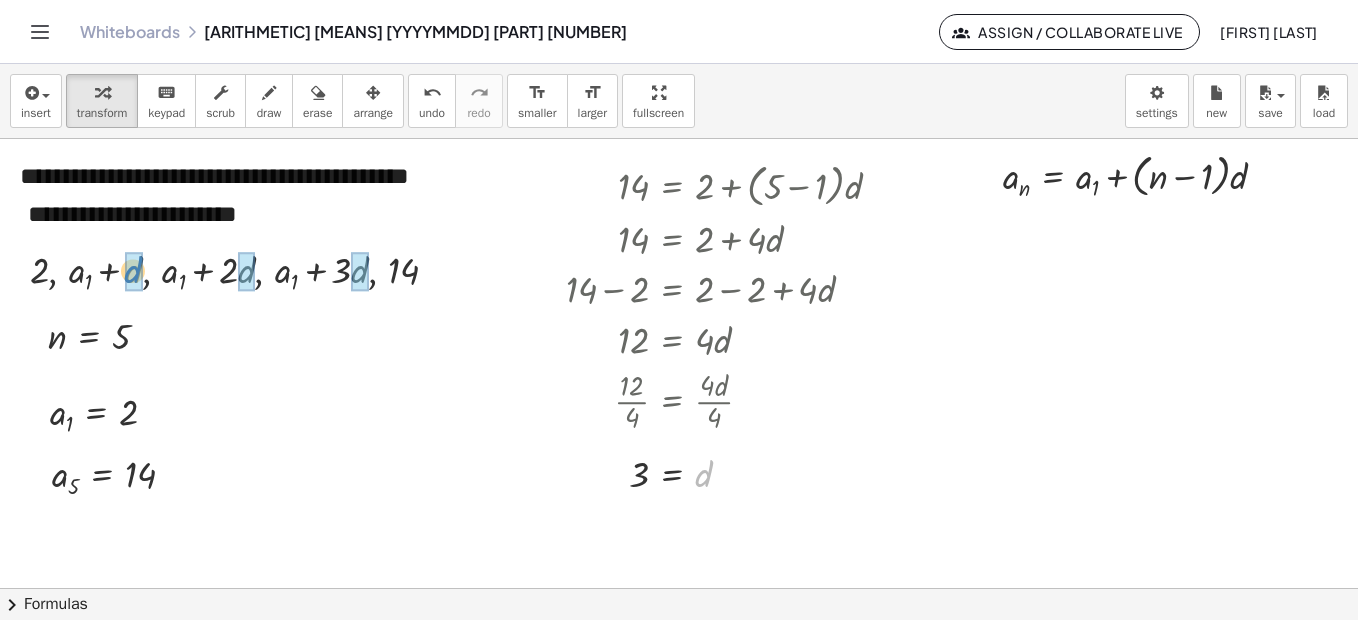 drag, startPoint x: 700, startPoint y: 479, endPoint x: 129, endPoint y: 275, distance: 606.3473 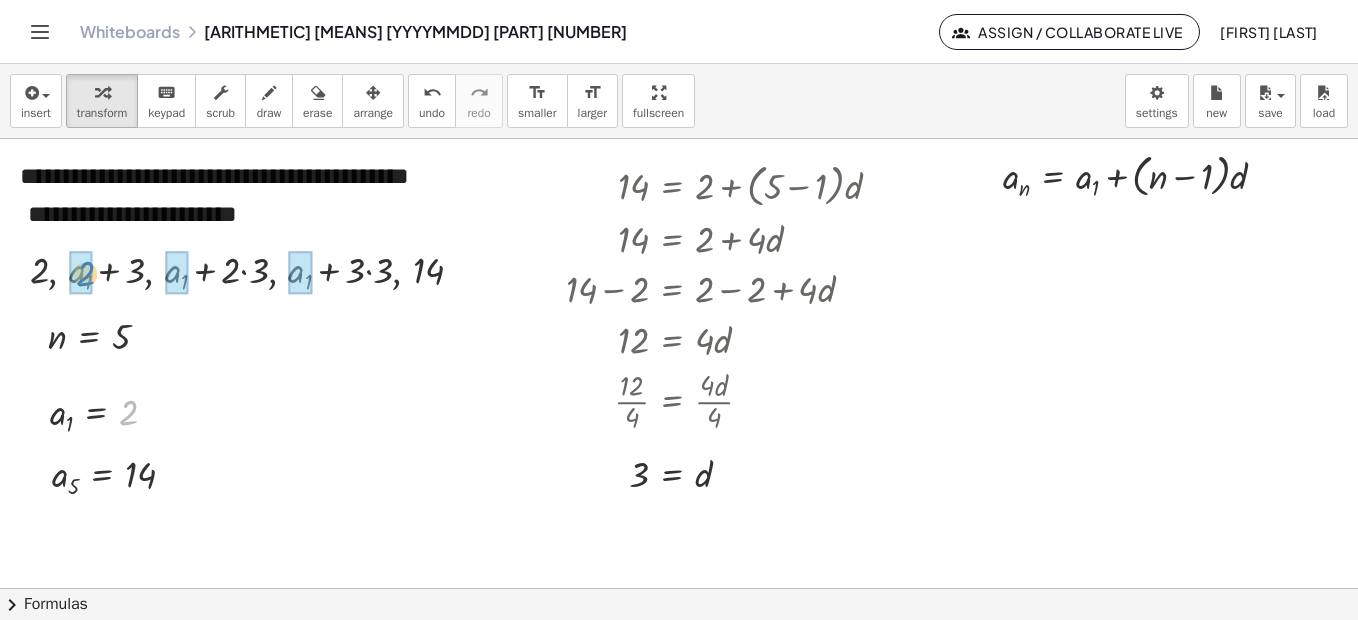 drag, startPoint x: 131, startPoint y: 413, endPoint x: 88, endPoint y: 274, distance: 145.49915 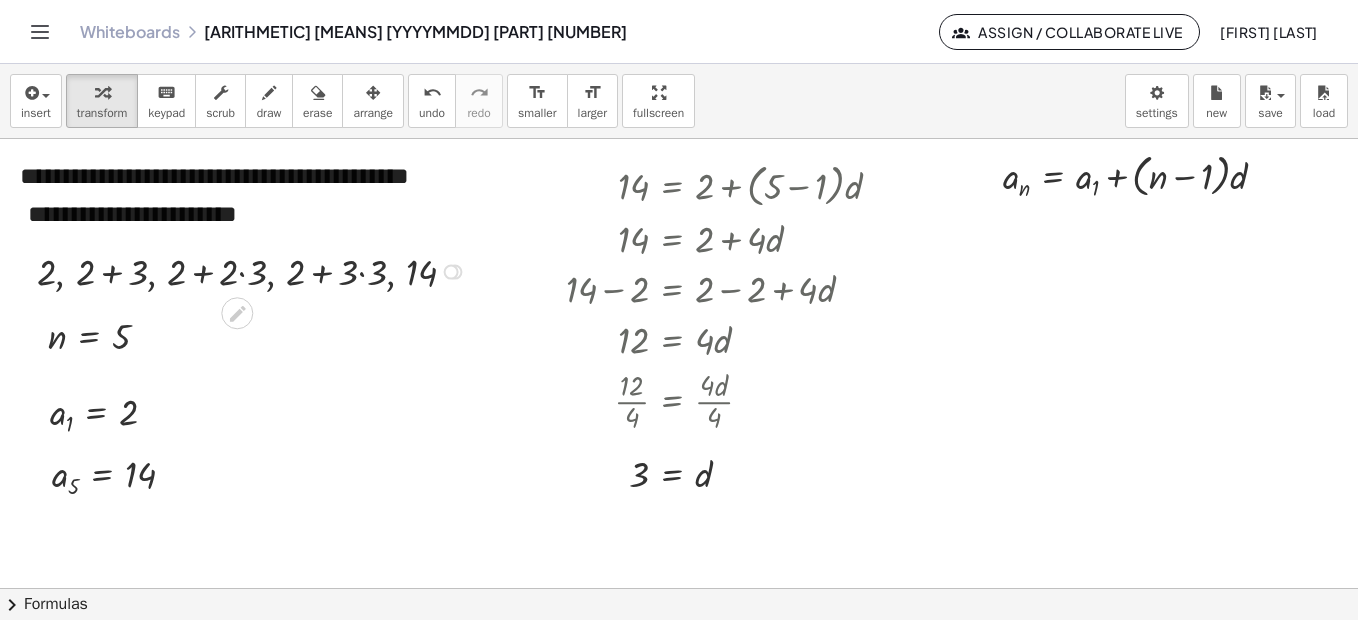click at bounding box center [255, 270] 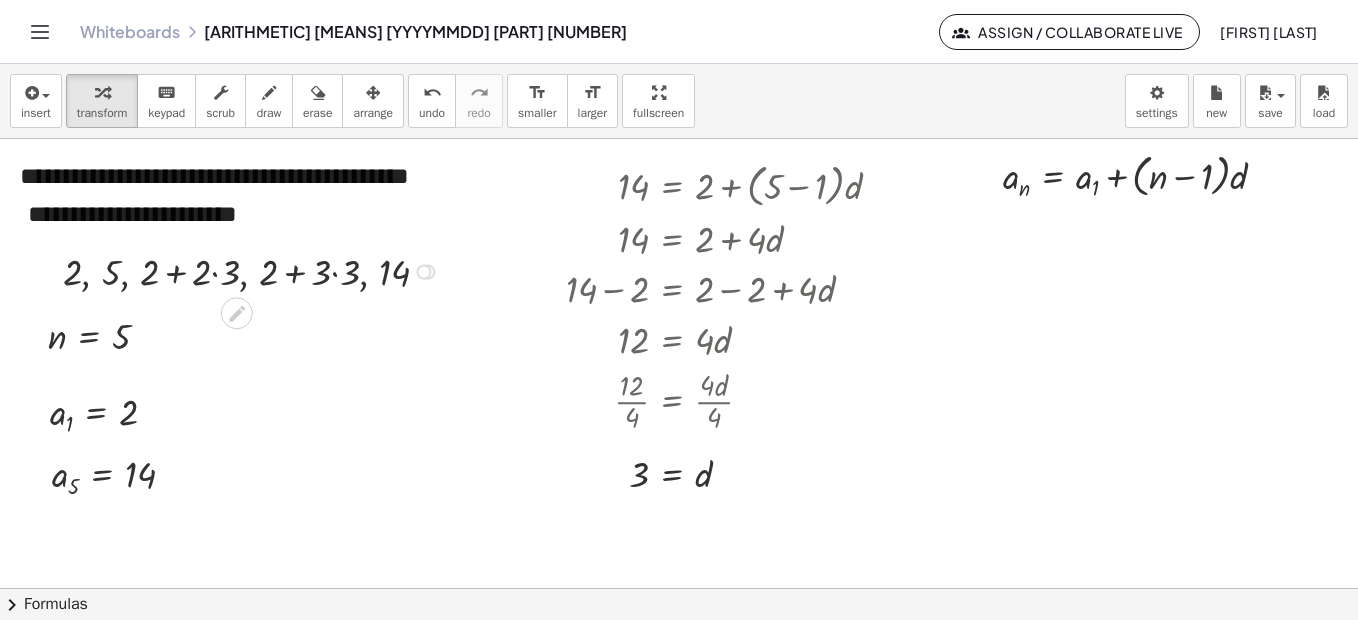 click at bounding box center (254, 270) 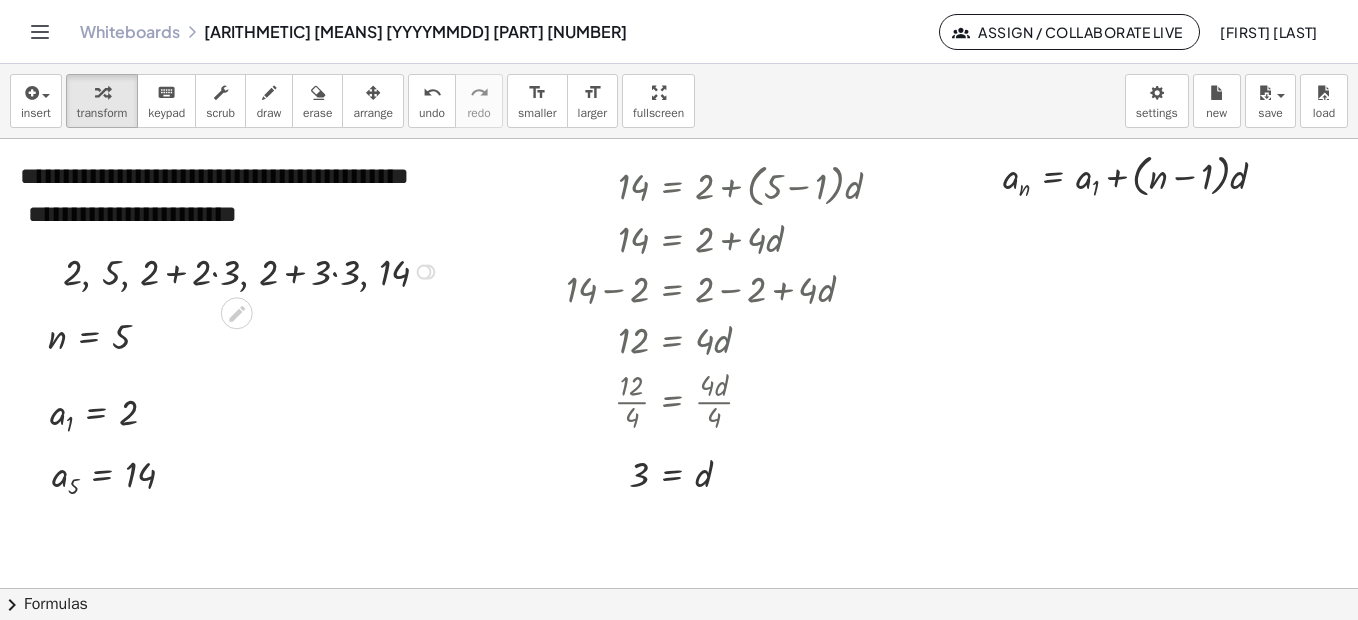 click at bounding box center (254, 270) 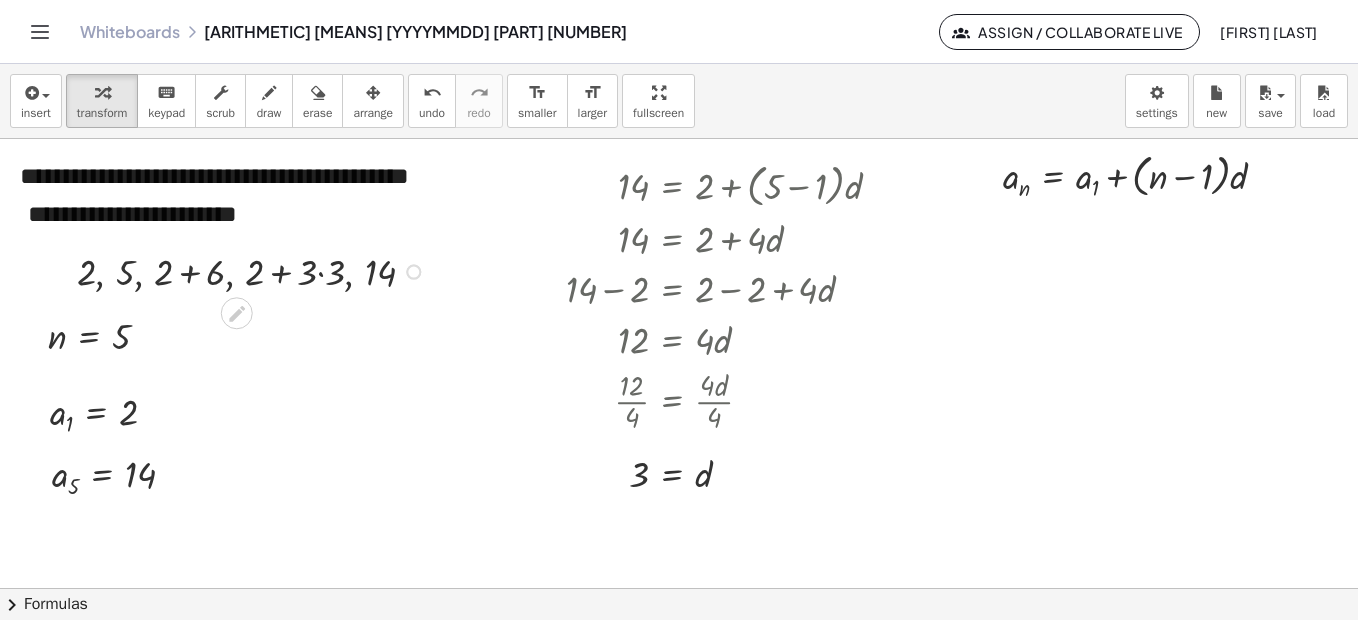 click at bounding box center [254, 270] 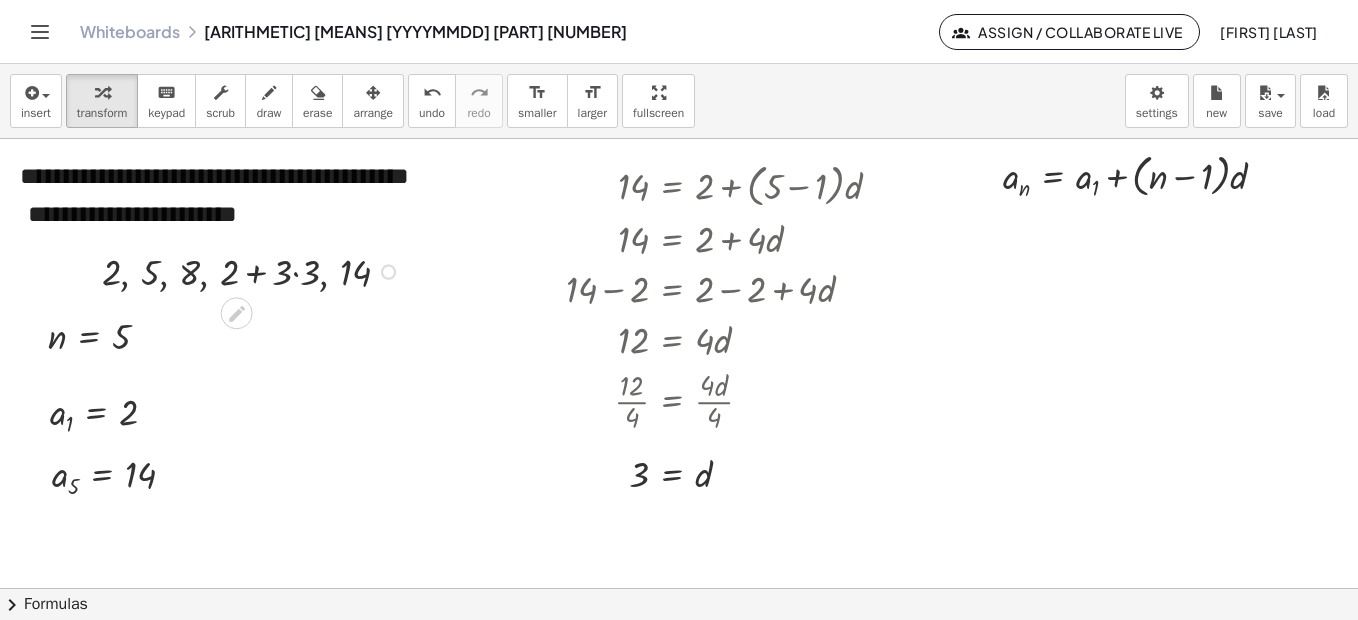 click at bounding box center (254, 270) 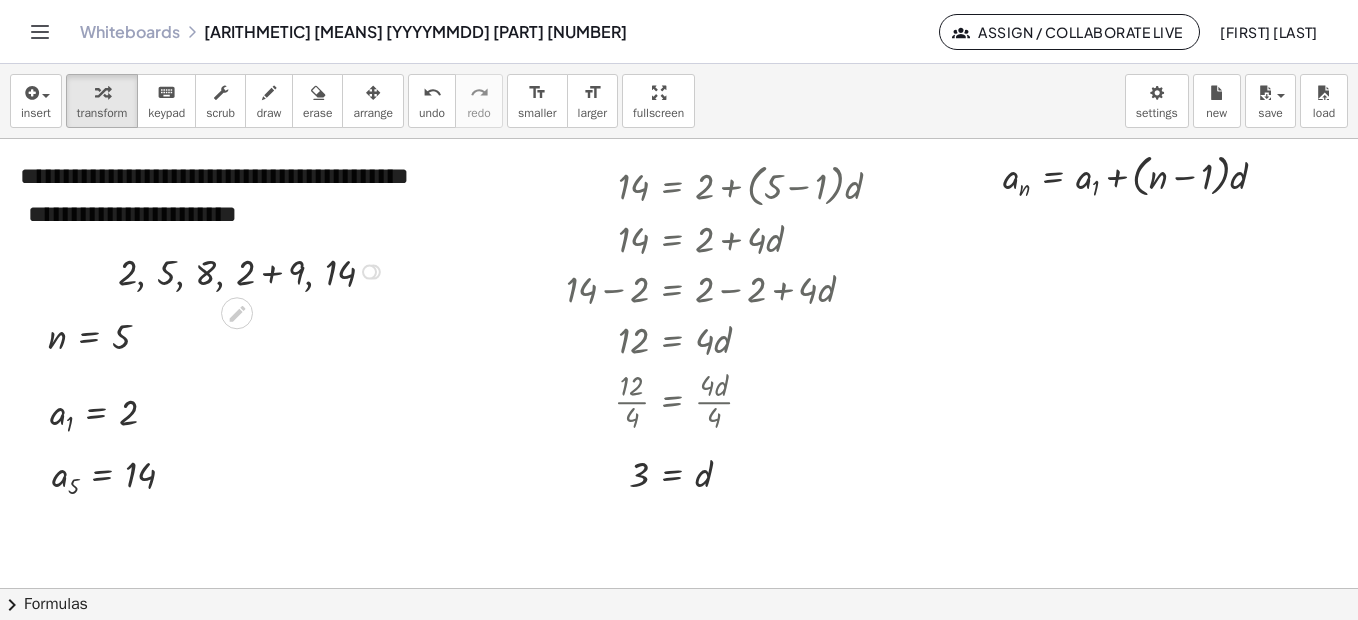click at bounding box center [254, 270] 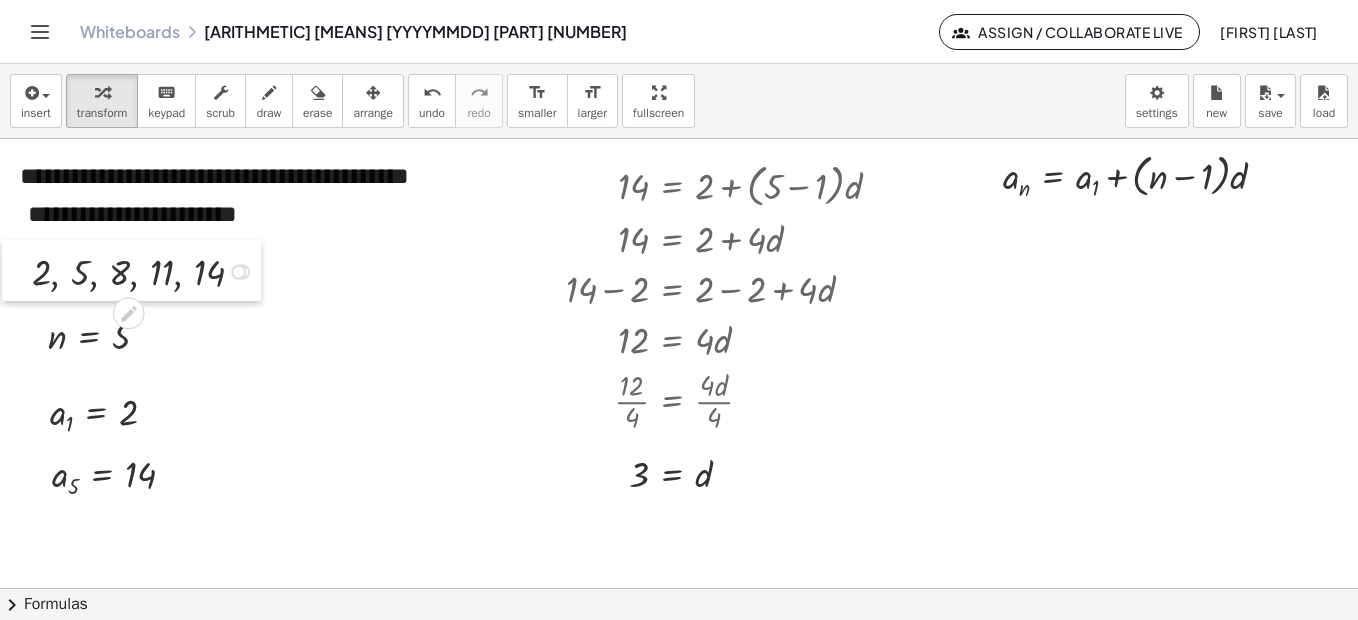 drag, startPoint x: 122, startPoint y: 255, endPoint x: 14, endPoint y: 255, distance: 108 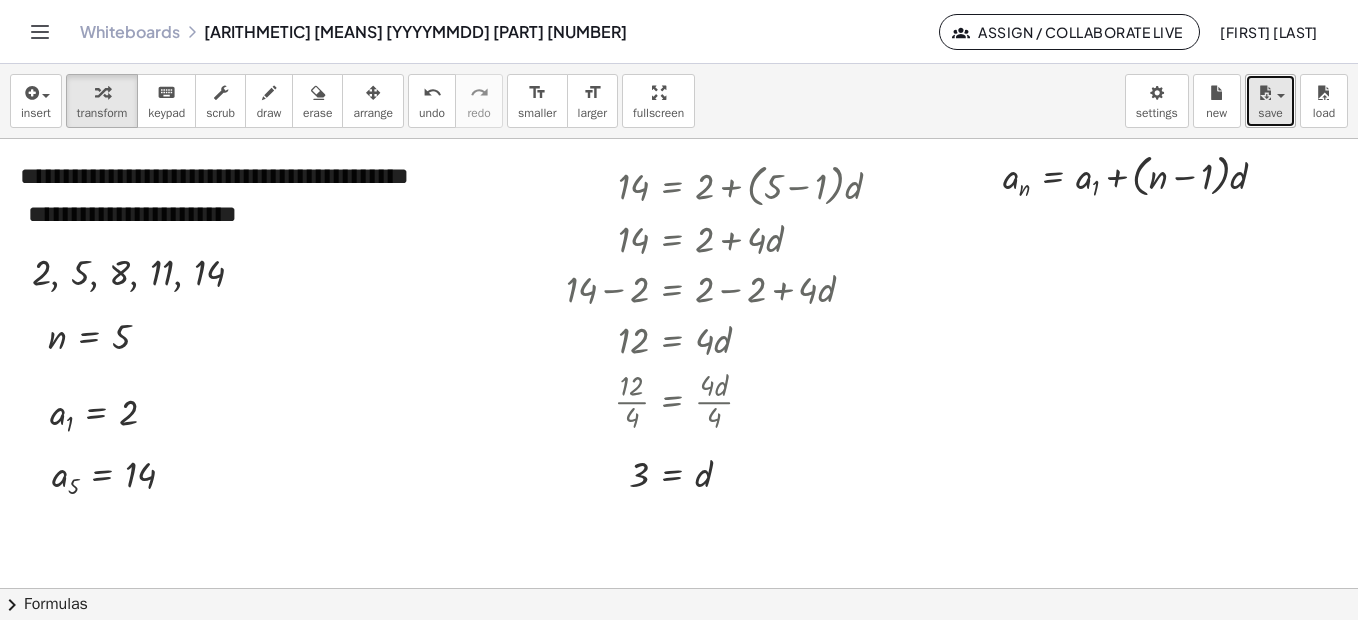click at bounding box center (1265, 93) 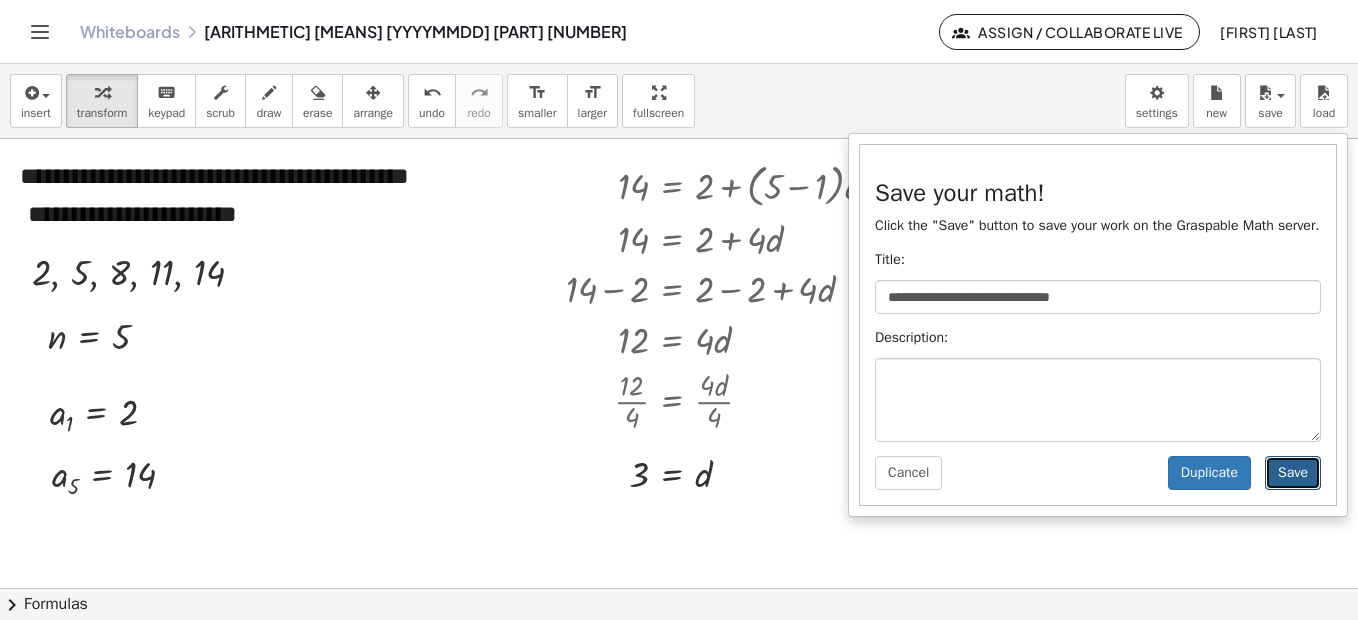 click on "Save" at bounding box center (1293, 473) 